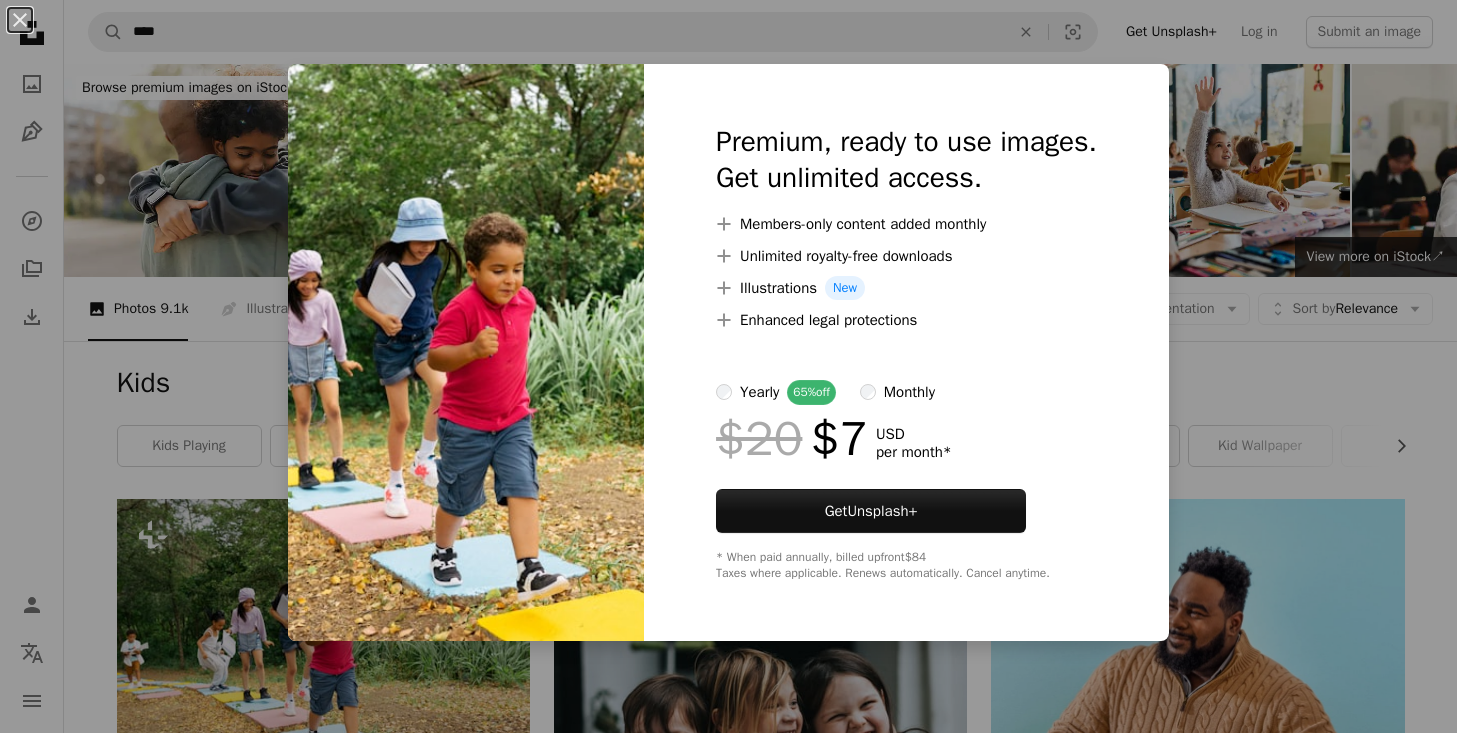 scroll, scrollTop: 0, scrollLeft: 0, axis: both 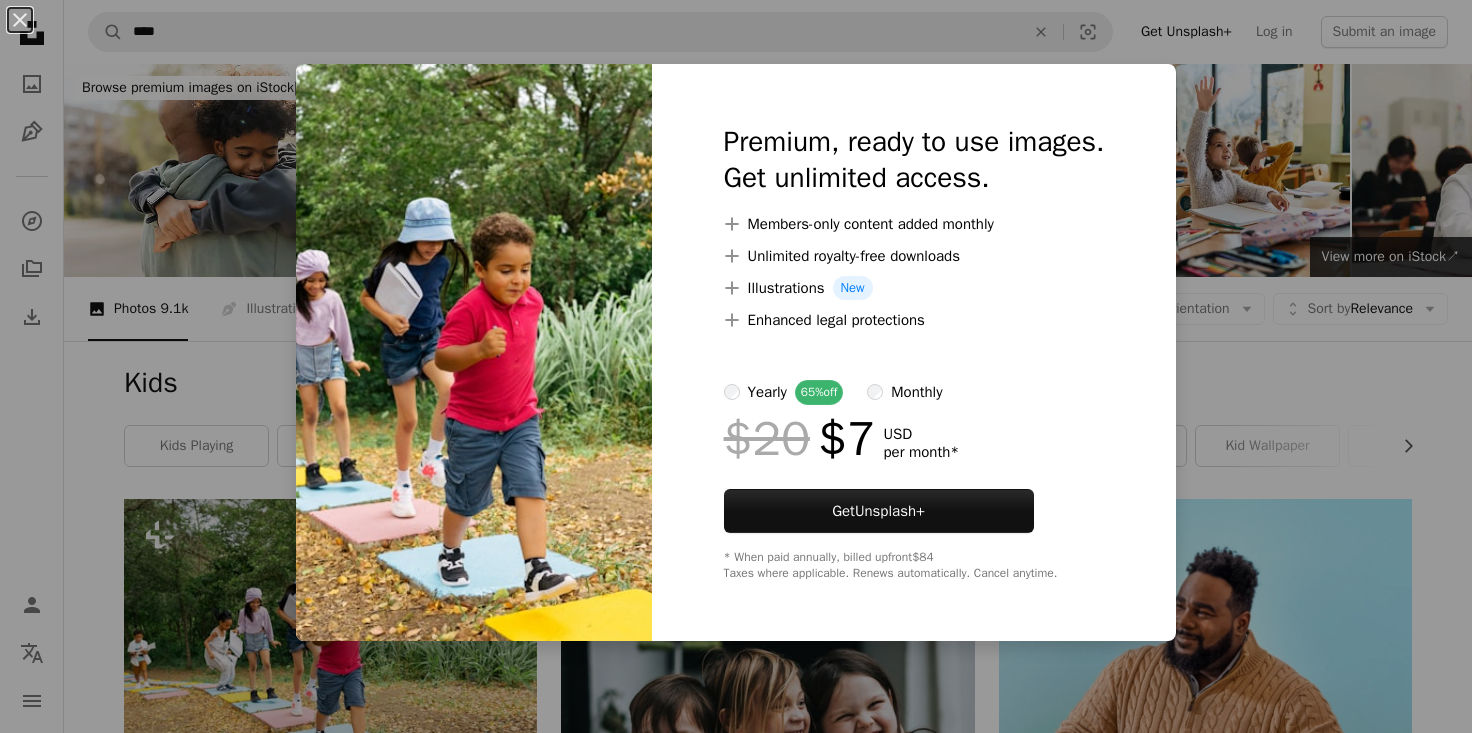 click on "An X shape Premium, ready to use images. Get unlimited access. A plus sign Members-only content added monthly A plus sign Unlimited royalty-free downloads A plus sign Illustrations  New A plus sign Enhanced legal protections yearly 65%  off monthly $20   $7 USD per month * Get  Unsplash+ * When paid annually, billed upfront  $84 Taxes where applicable. Renews automatically. Cancel anytime." at bounding box center [736, 366] 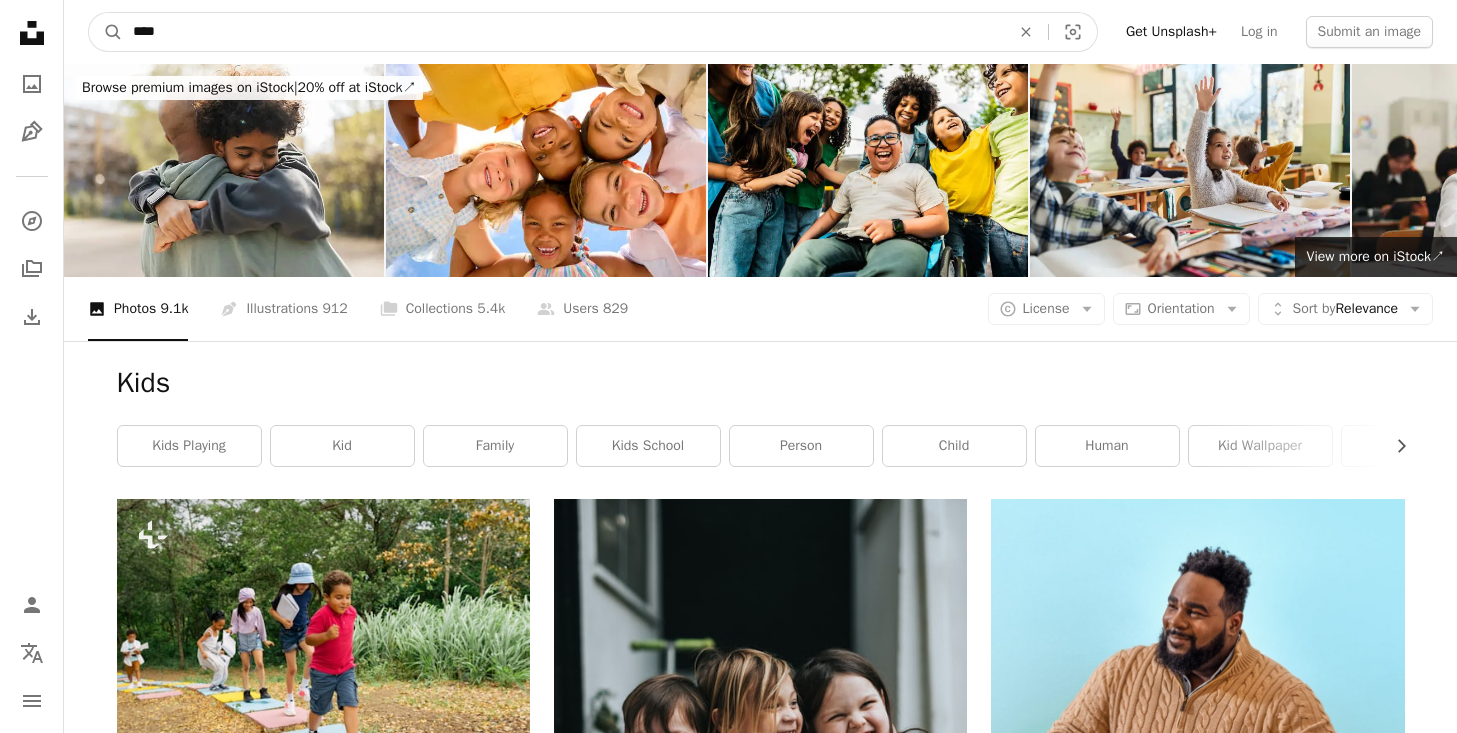 drag, startPoint x: 308, startPoint y: 41, endPoint x: 18, endPoint y: 19, distance: 290.83328 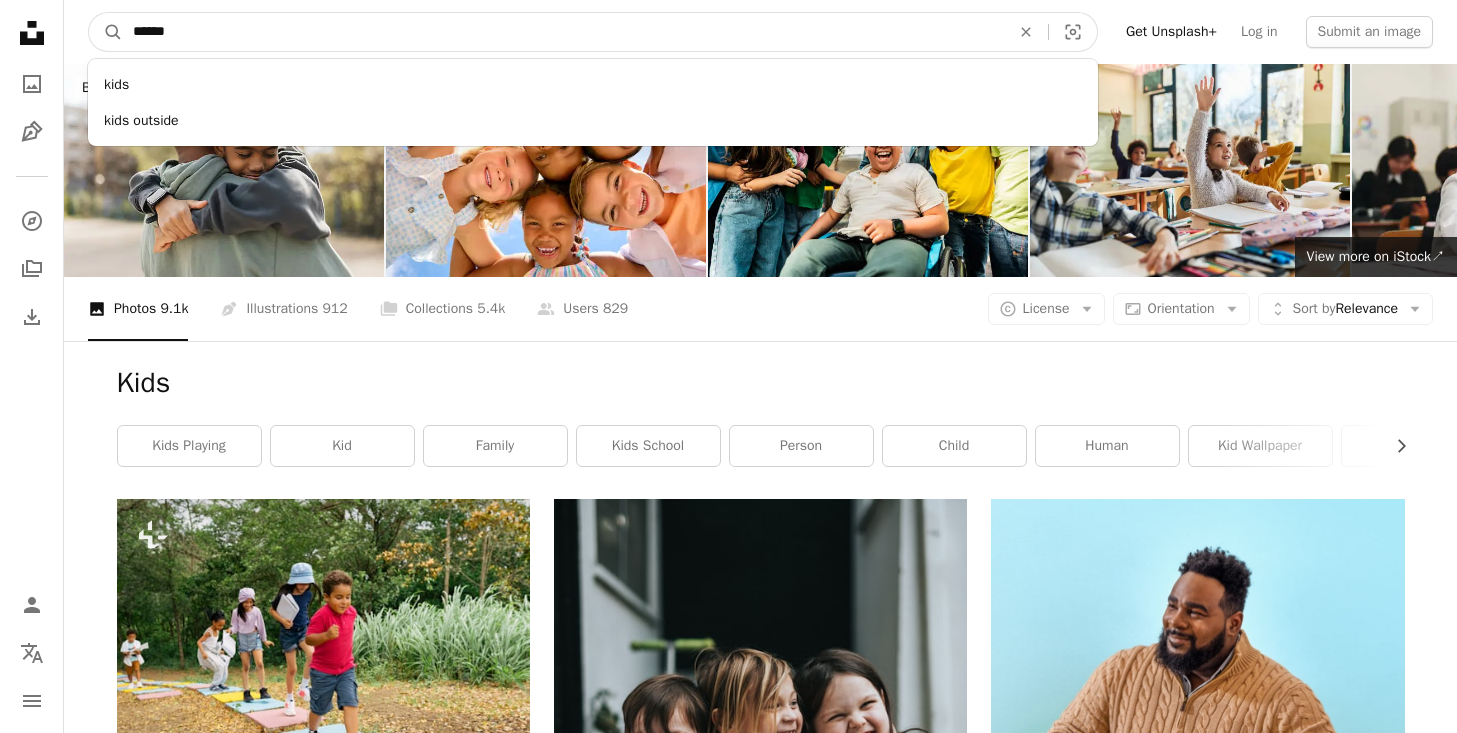 type on "******" 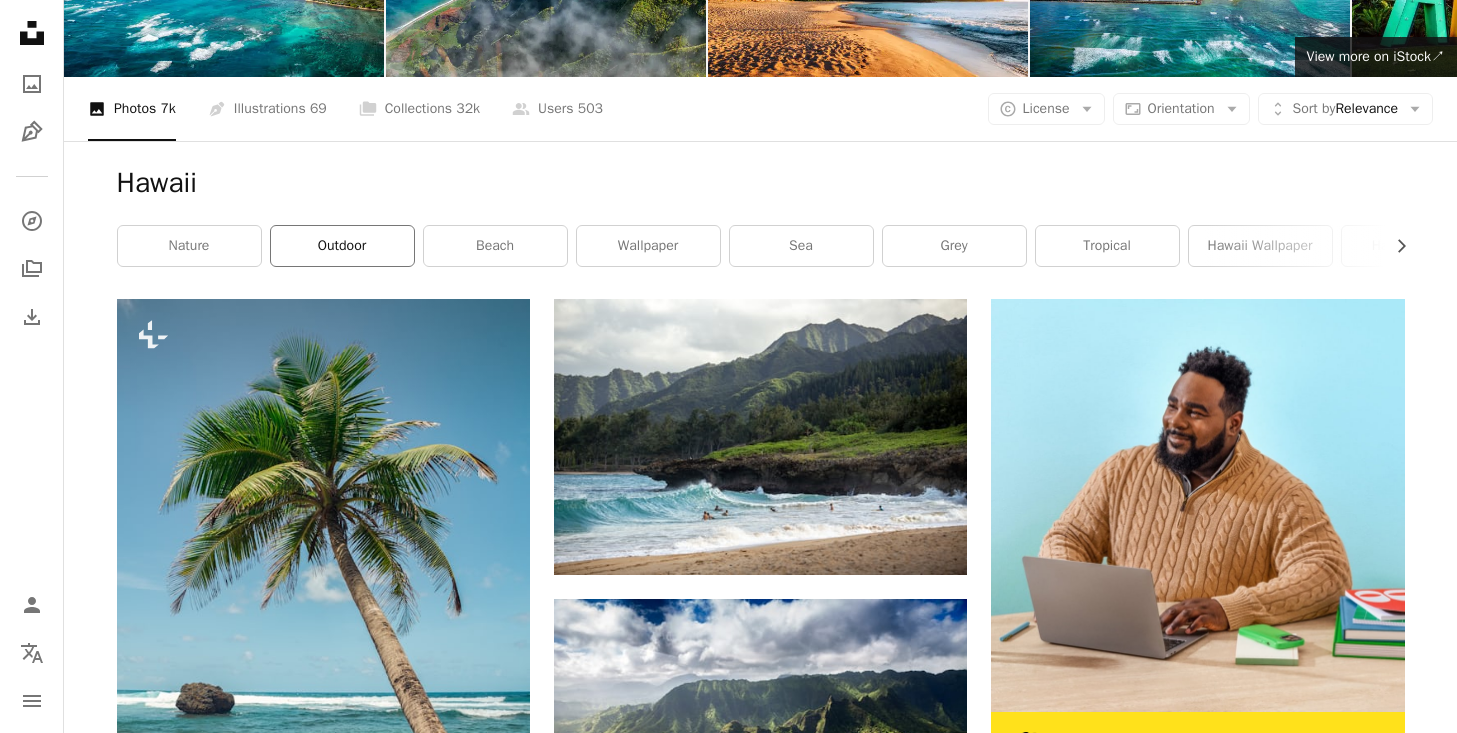 scroll, scrollTop: 0, scrollLeft: 0, axis: both 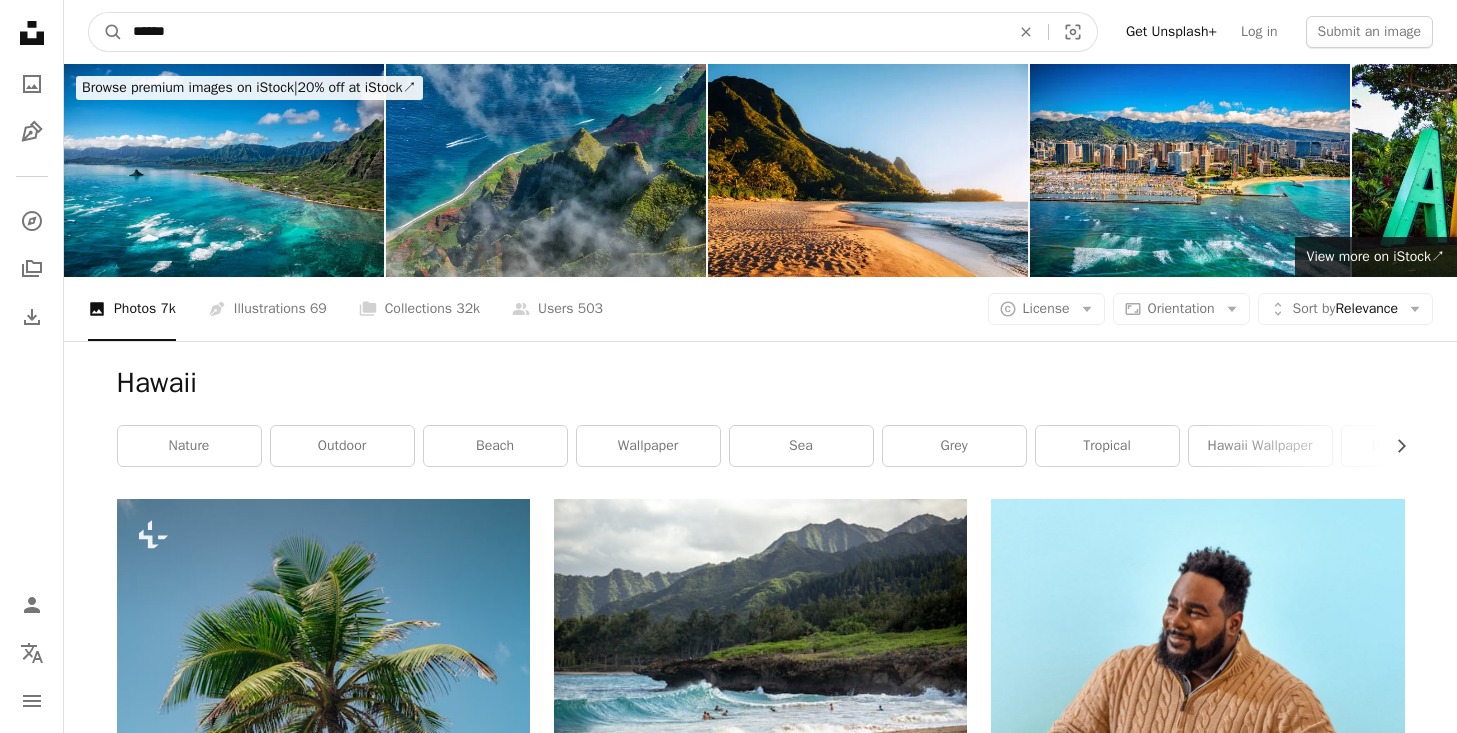 click on "******" at bounding box center [563, 32] 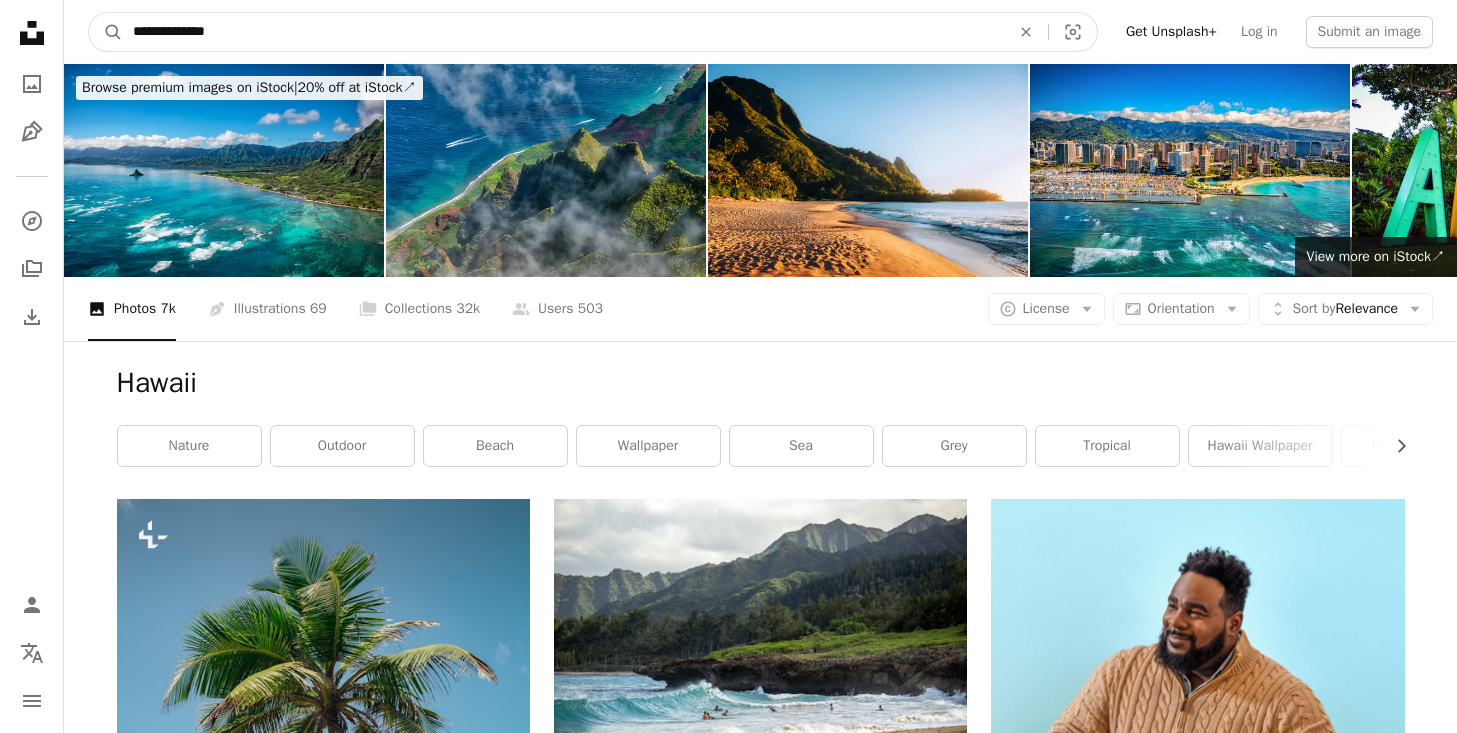 type on "**********" 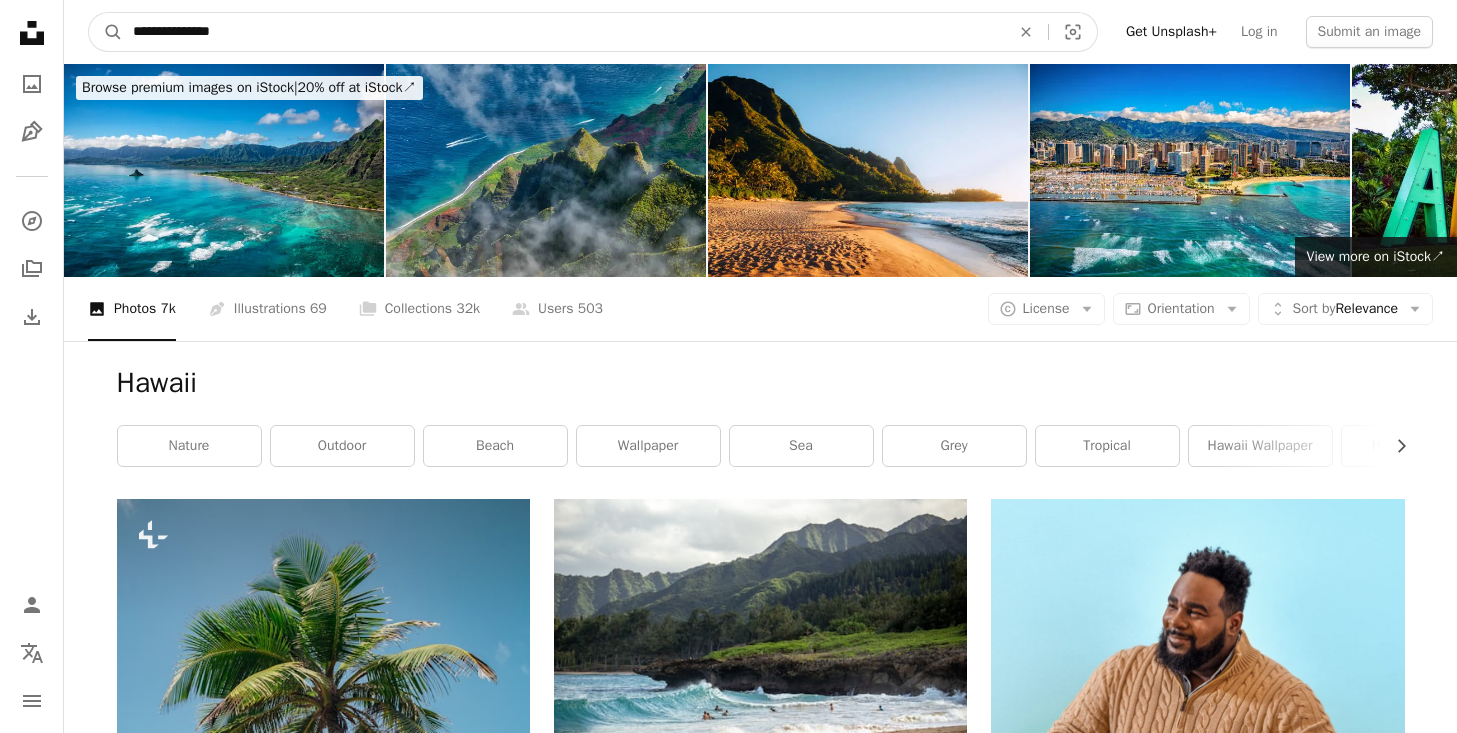 click on "A magnifying glass" at bounding box center (106, 32) 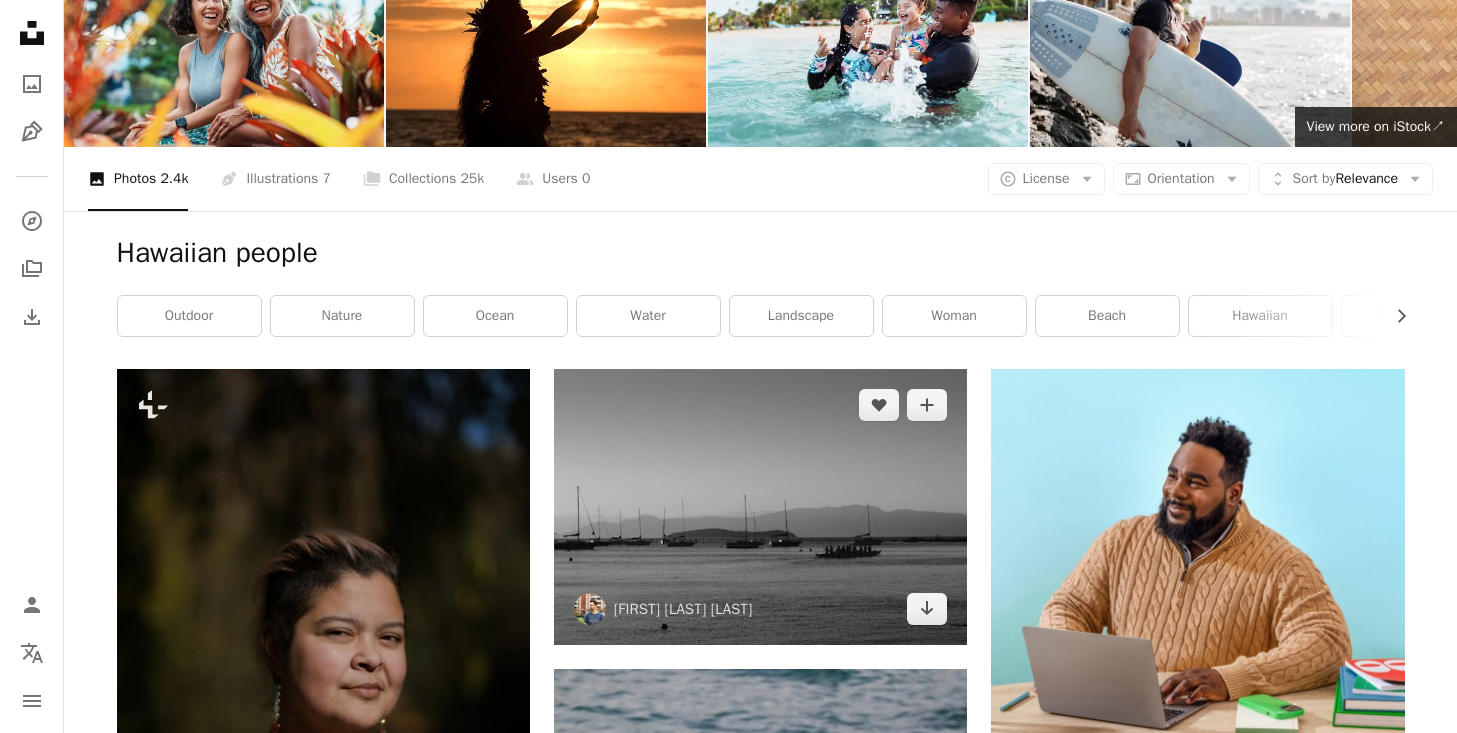 scroll, scrollTop: 0, scrollLeft: 0, axis: both 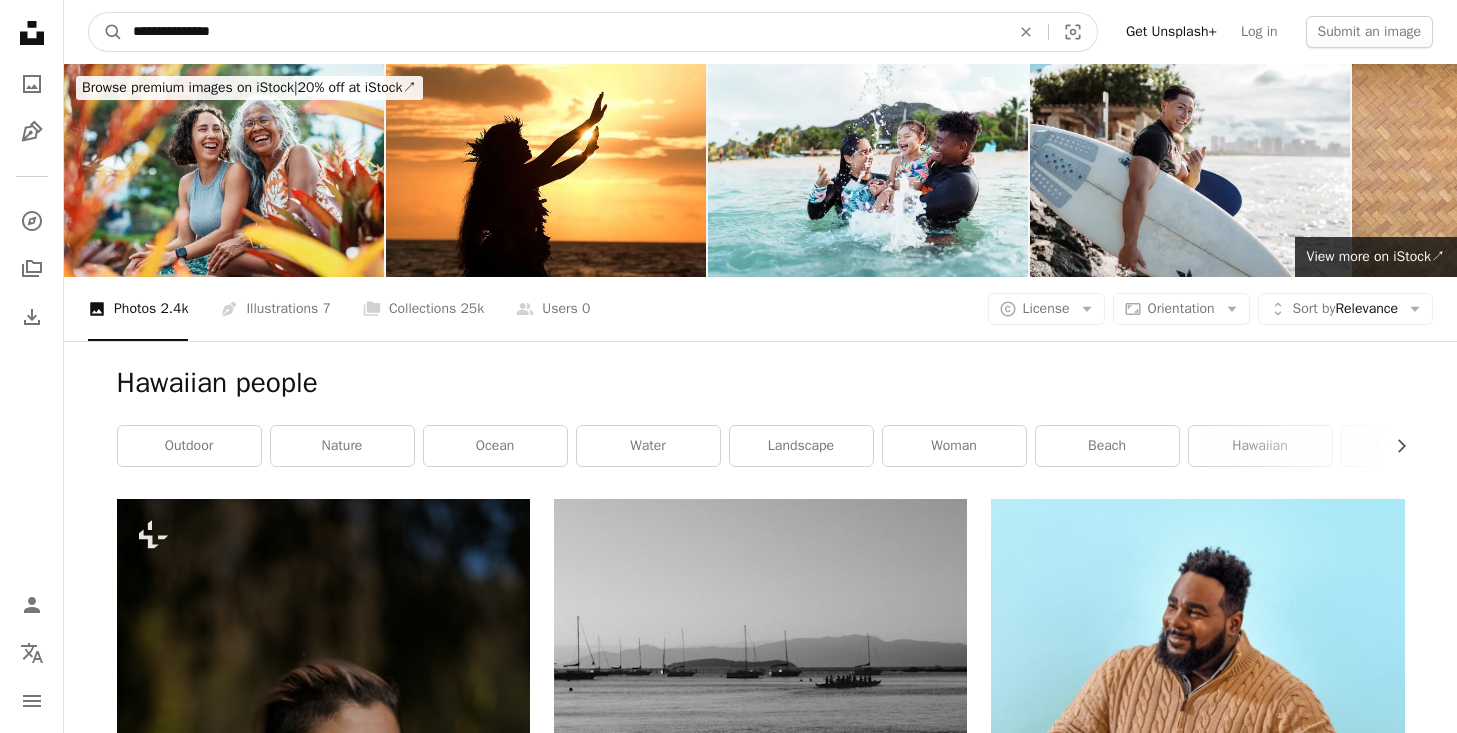 click on "**********" at bounding box center [563, 32] 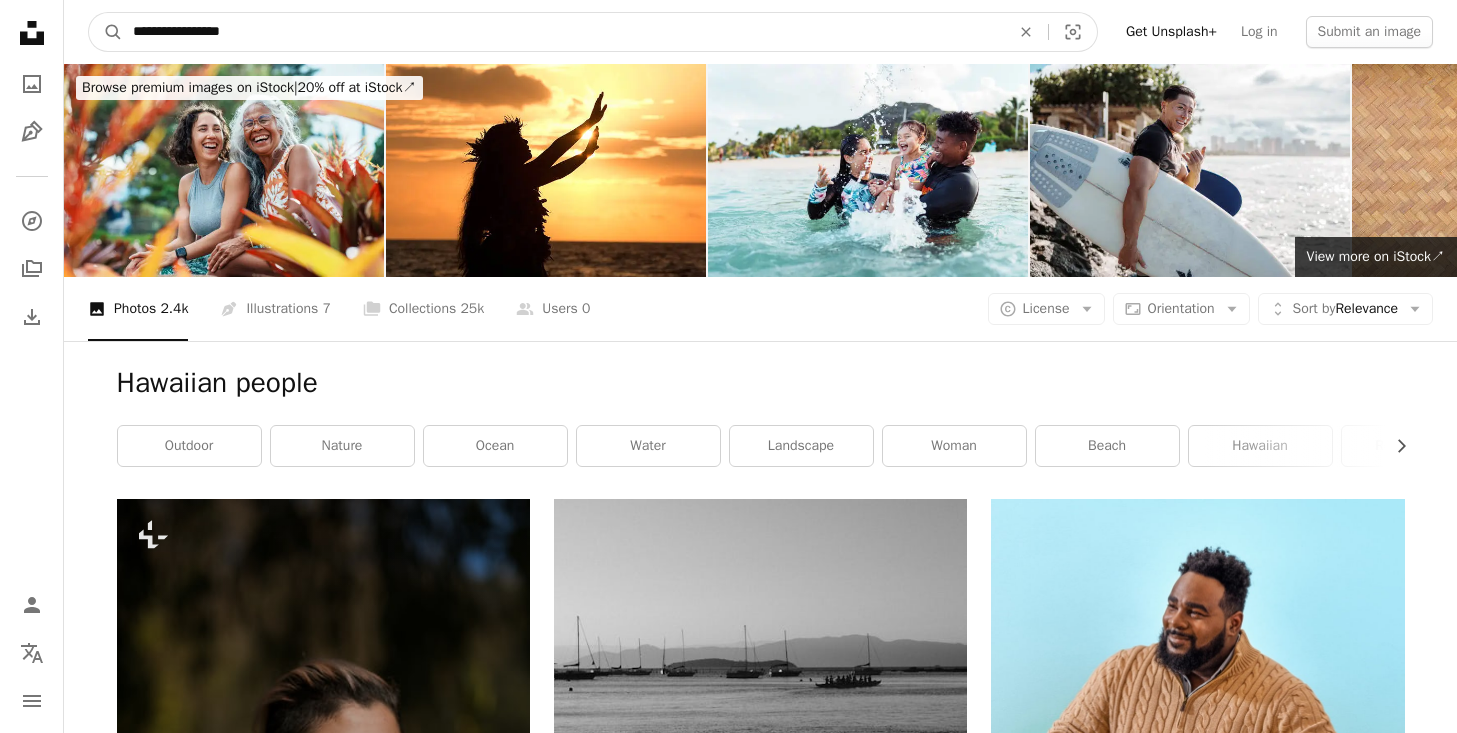 type on "**********" 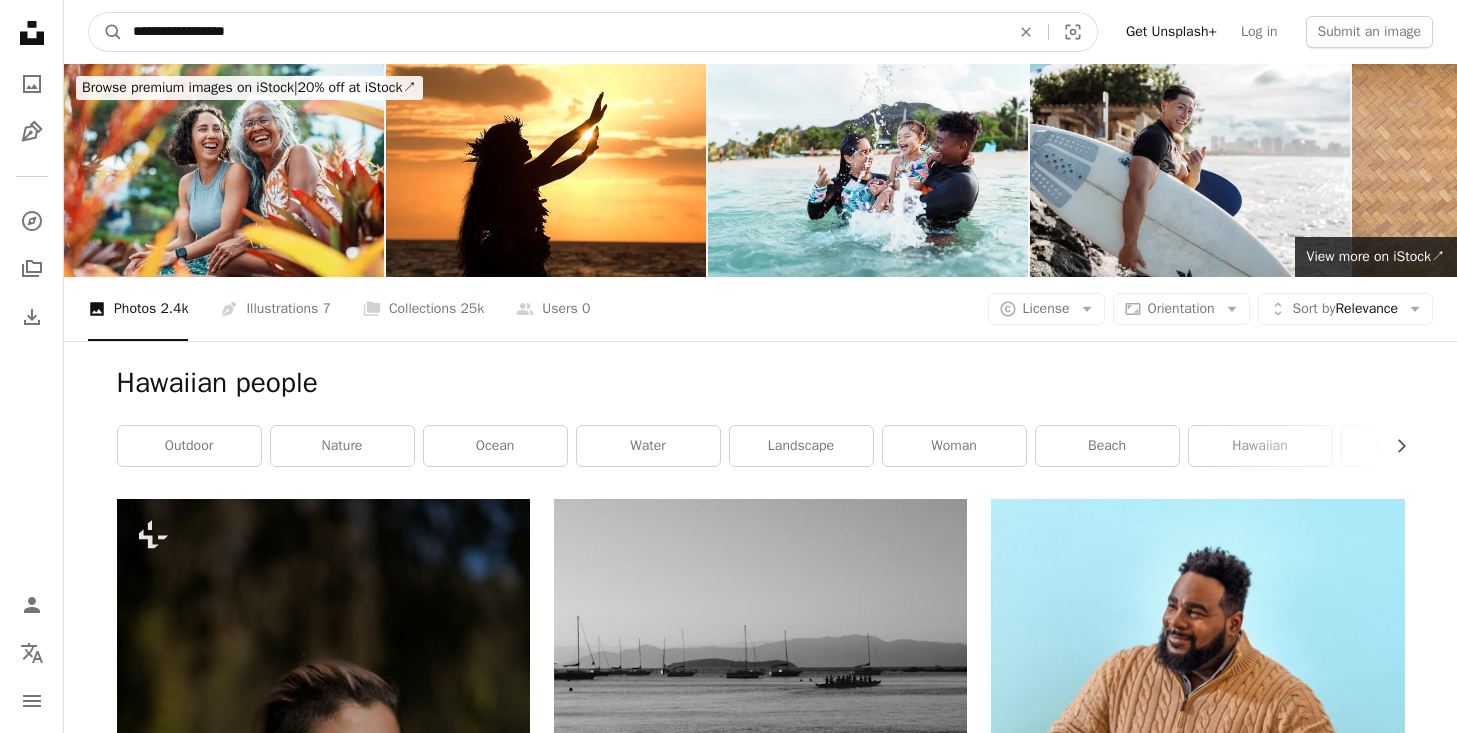 click on "A magnifying glass" at bounding box center [106, 32] 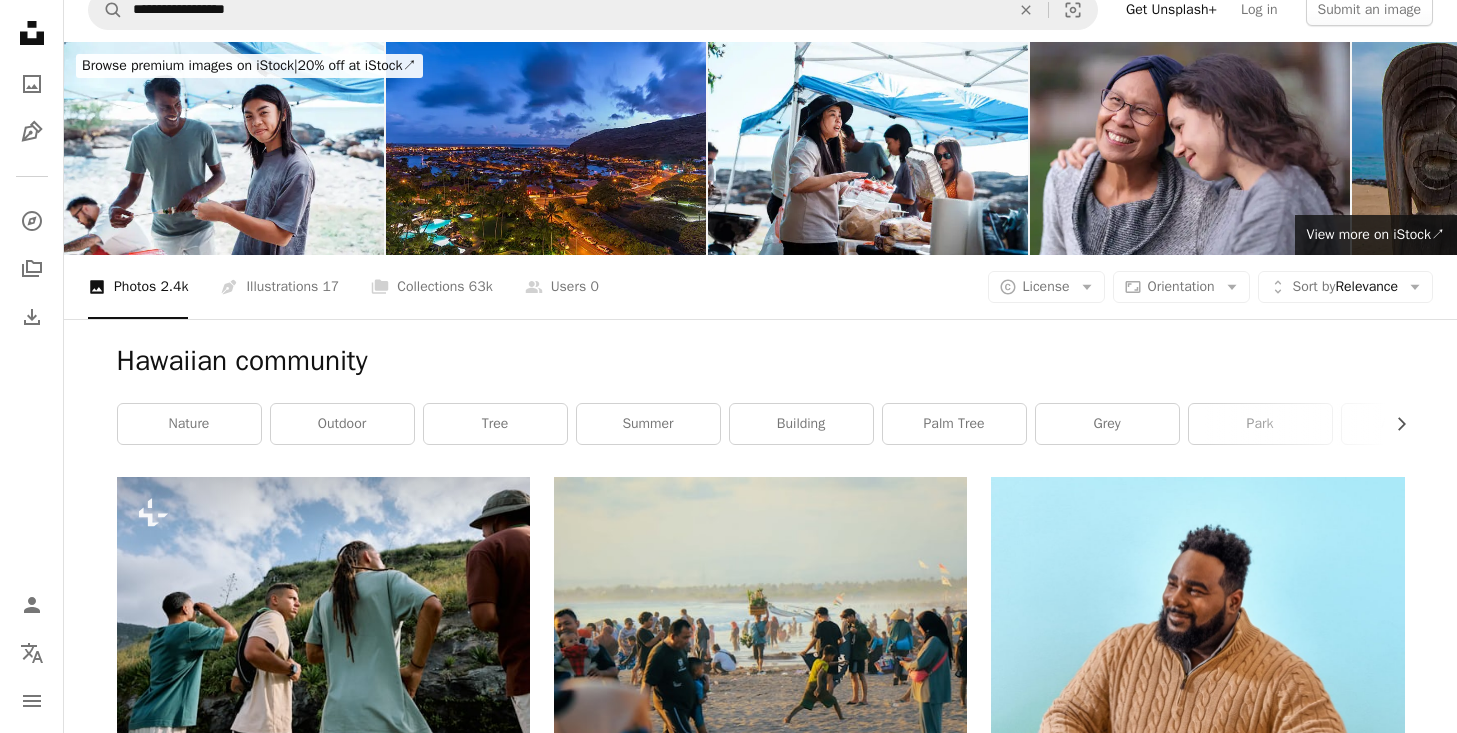 scroll, scrollTop: 0, scrollLeft: 0, axis: both 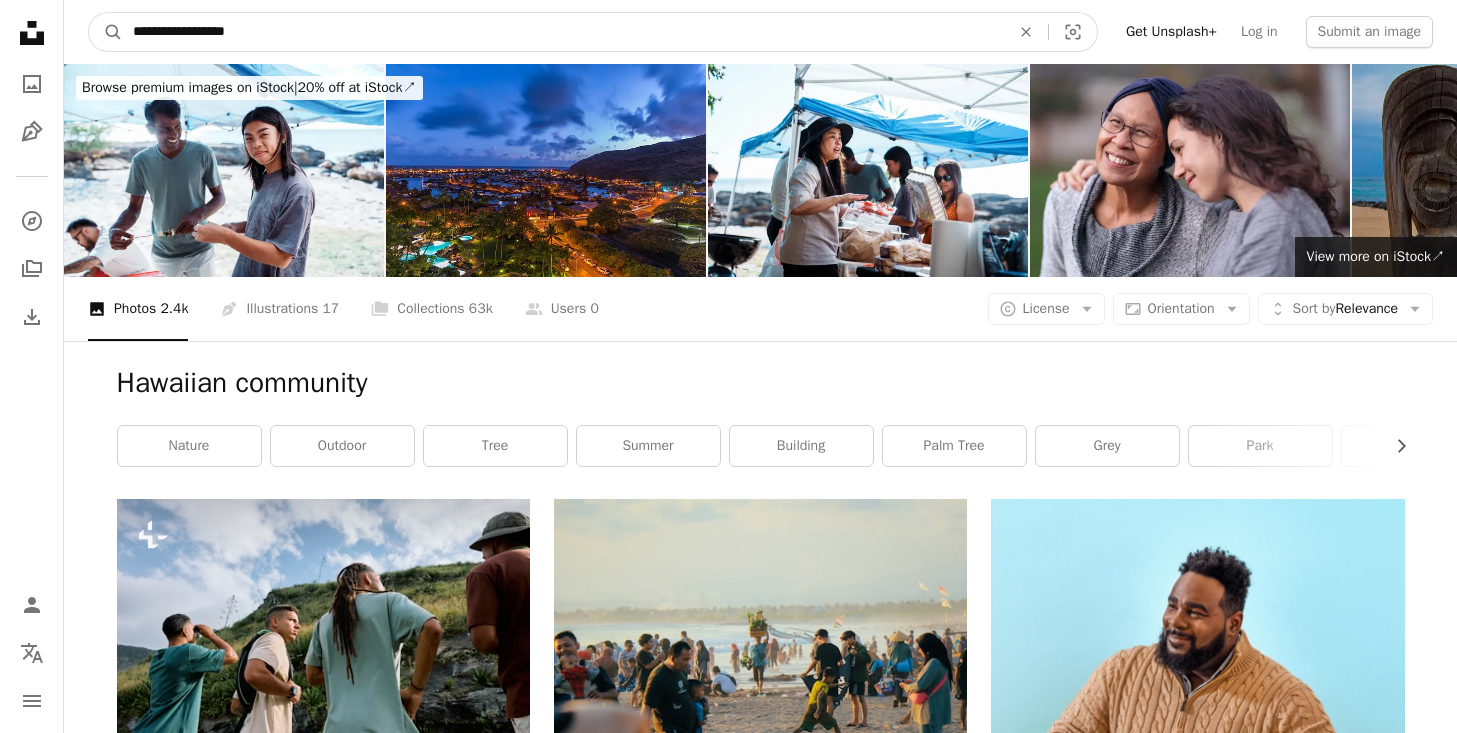 click on "**********" at bounding box center (563, 32) 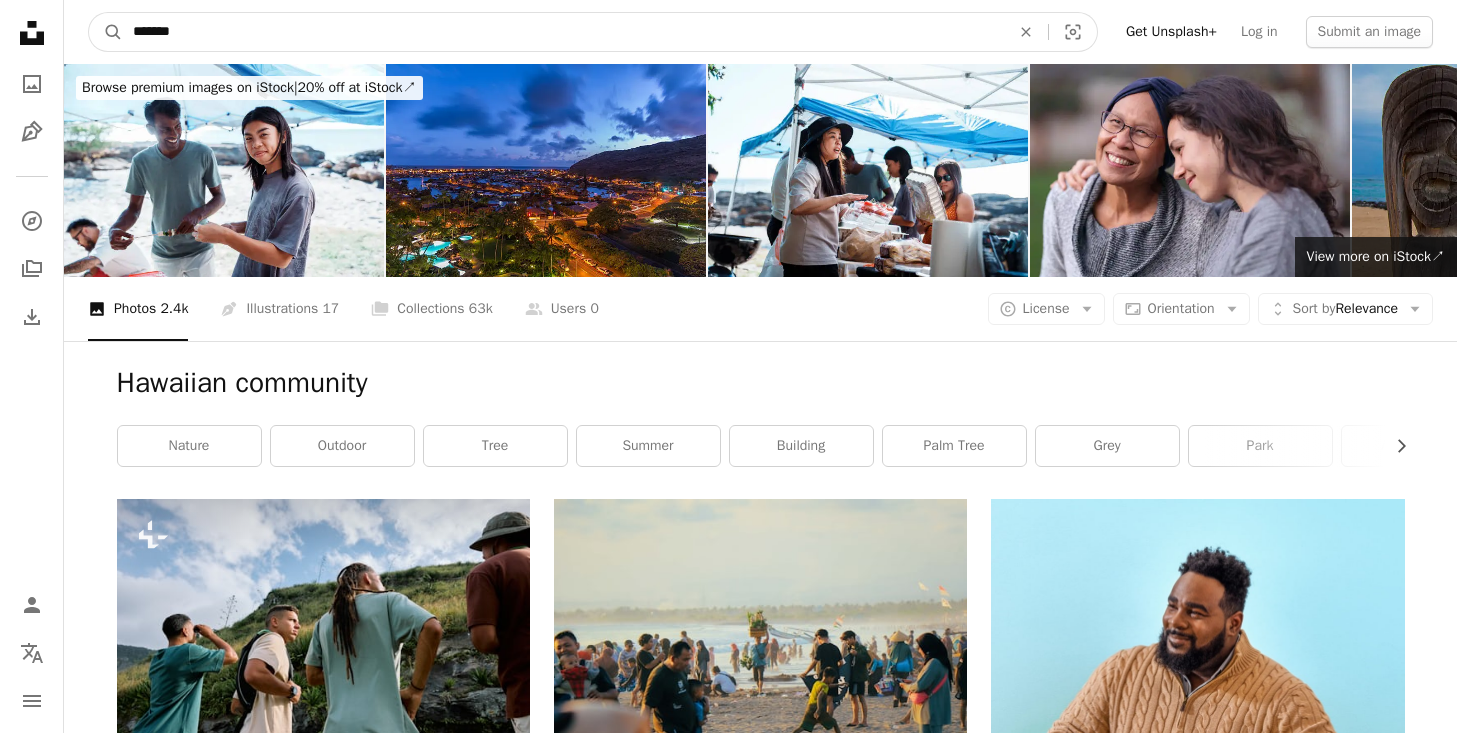 type on "******" 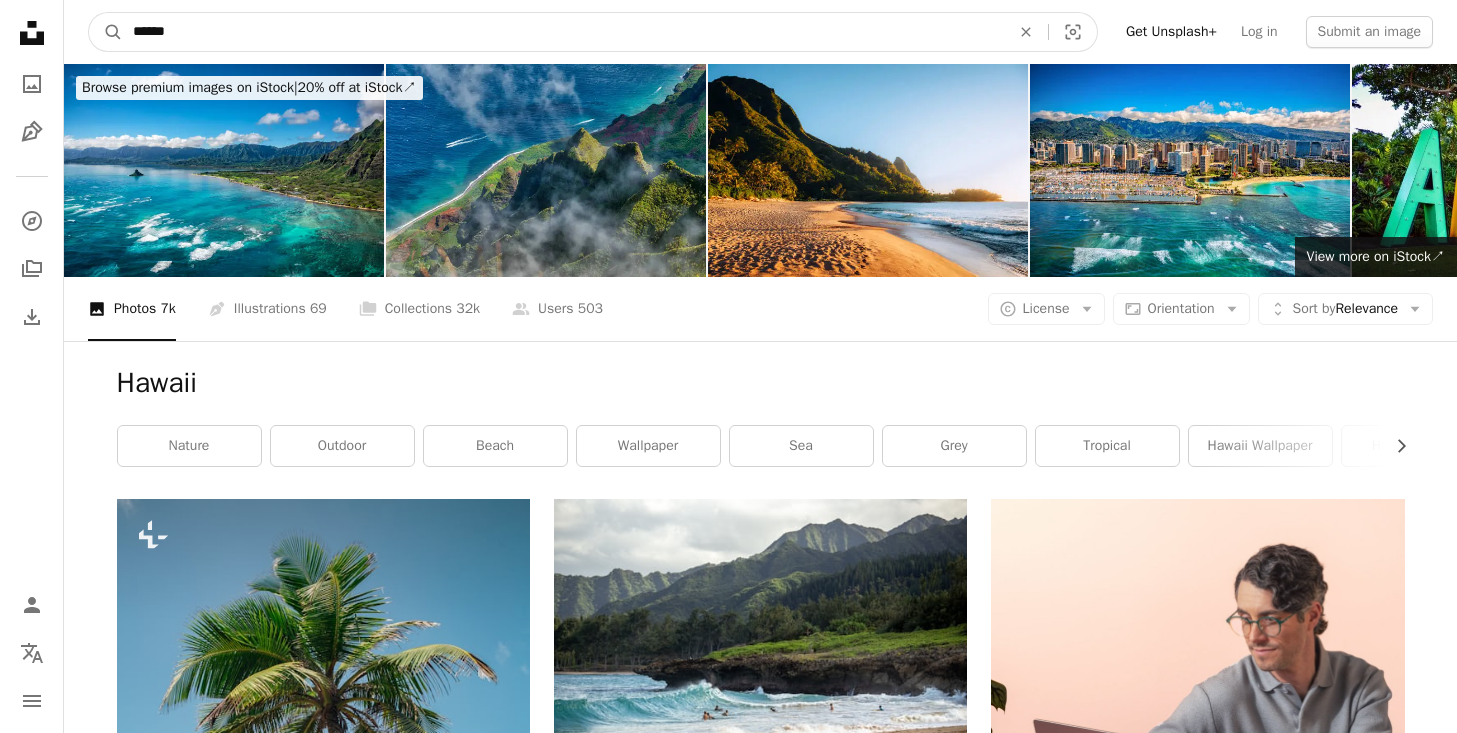click on "******" at bounding box center [563, 32] 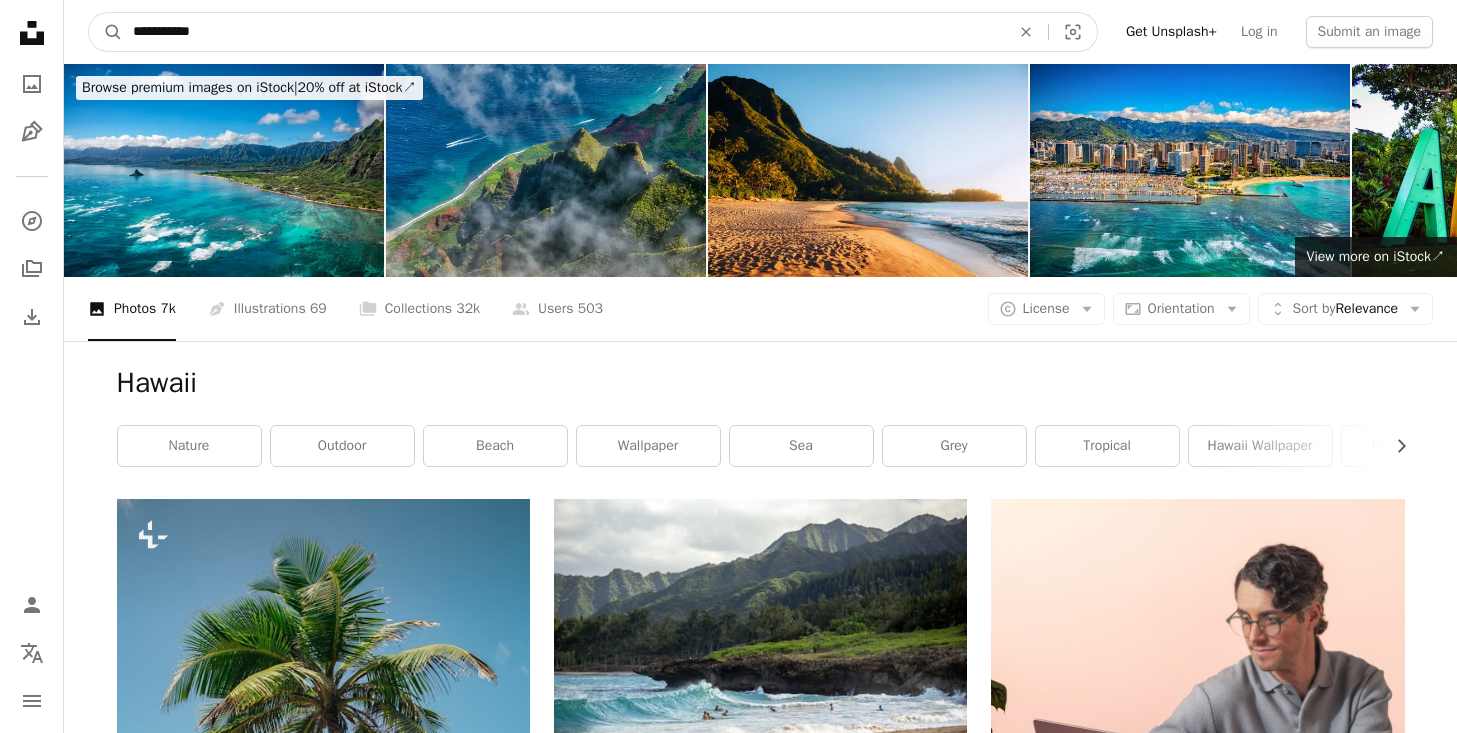 type on "**********" 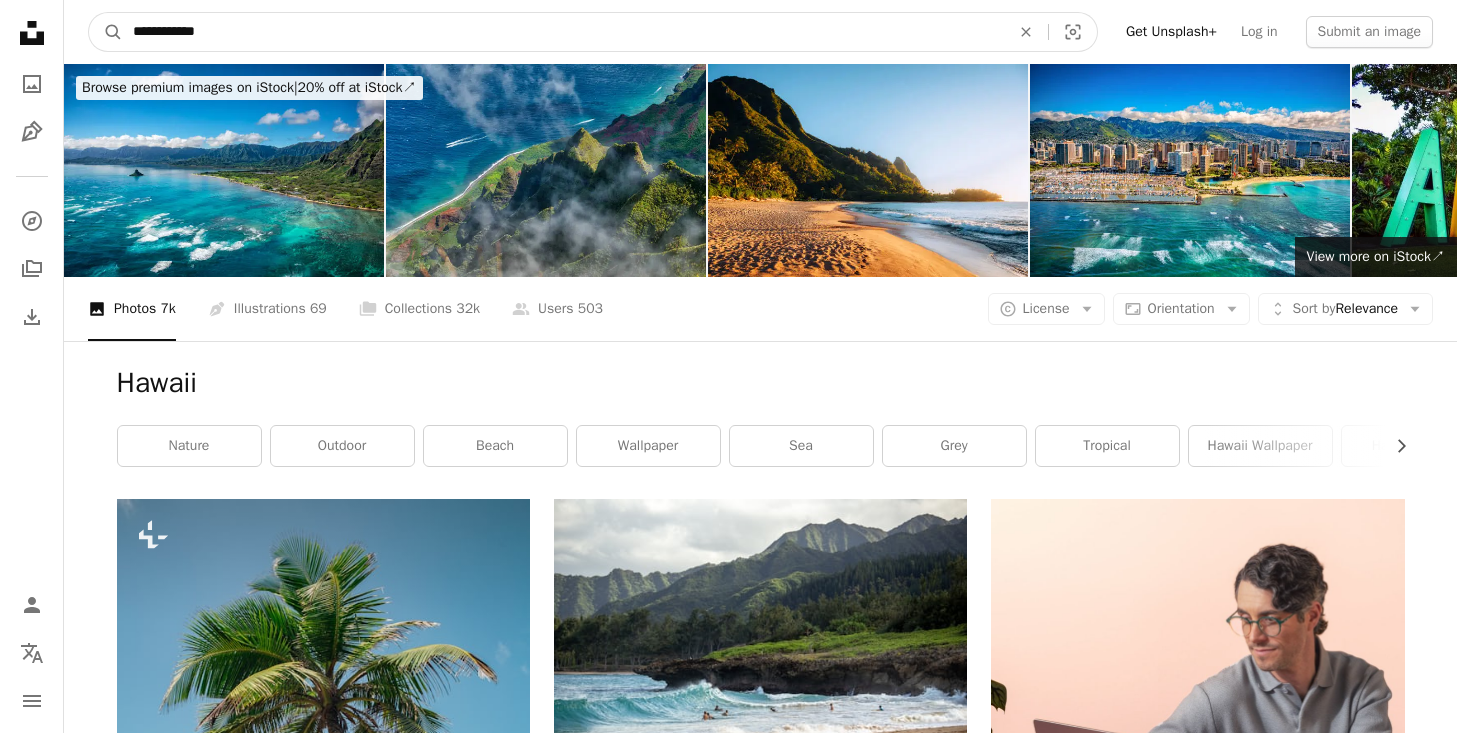 click on "A magnifying glass" at bounding box center [106, 32] 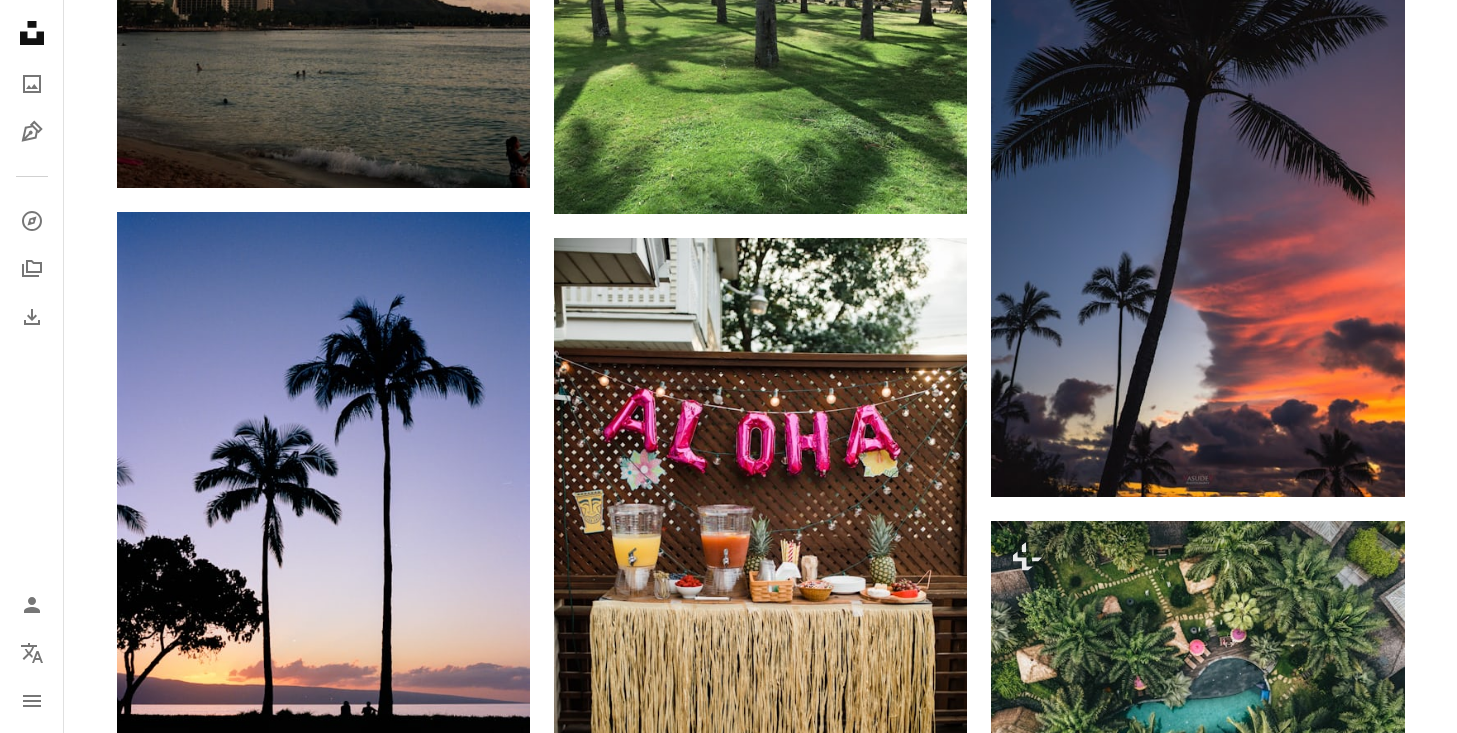 scroll, scrollTop: 3437, scrollLeft: 0, axis: vertical 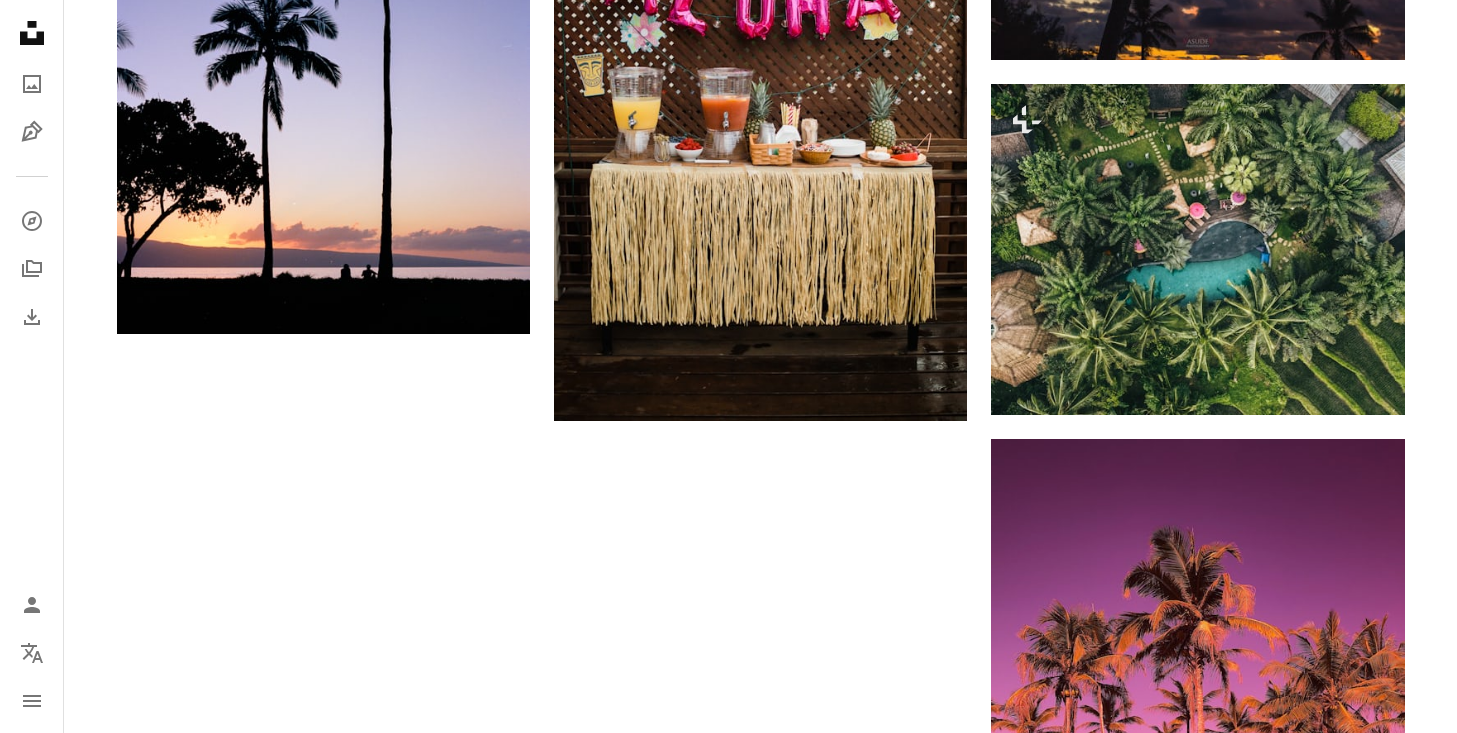 click on "Load more" at bounding box center (761, 1139) 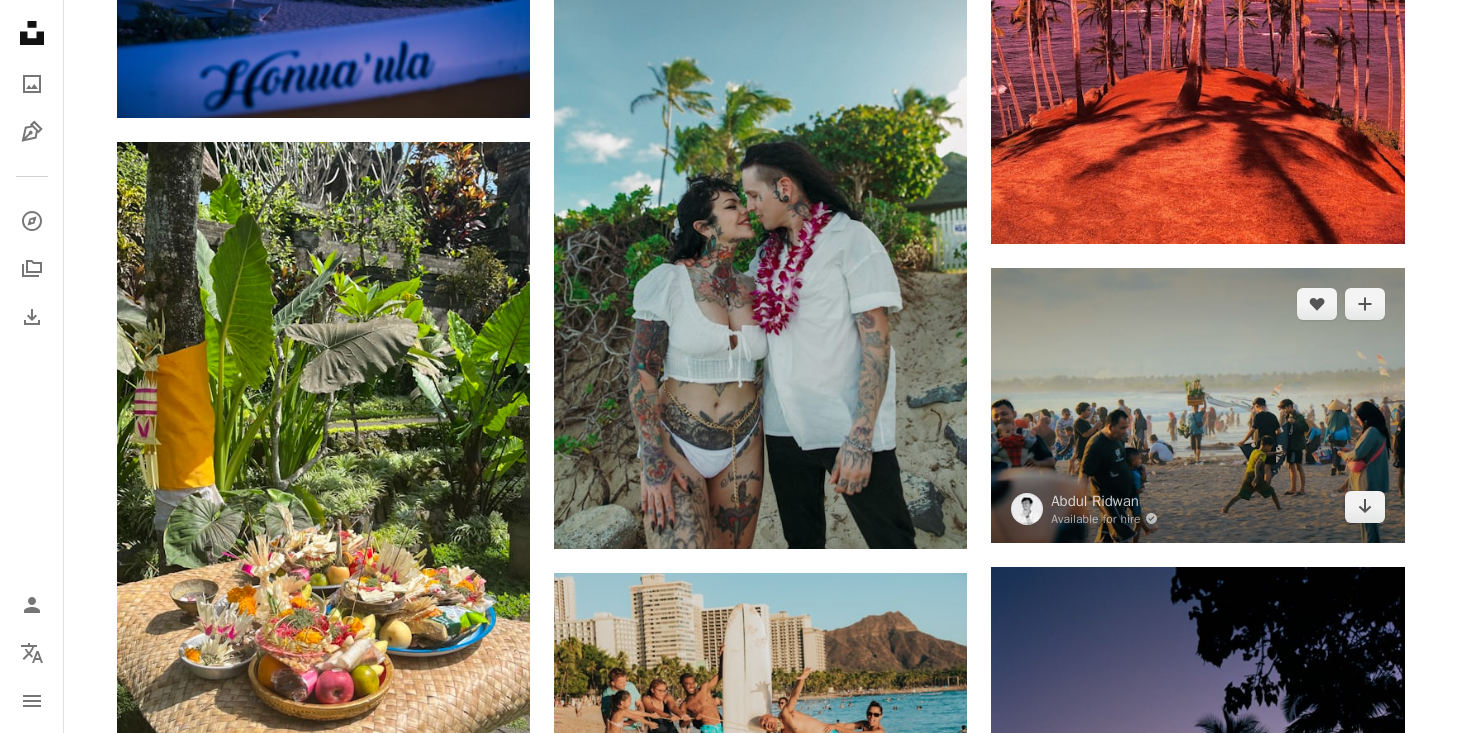 scroll, scrollTop: 4337, scrollLeft: 0, axis: vertical 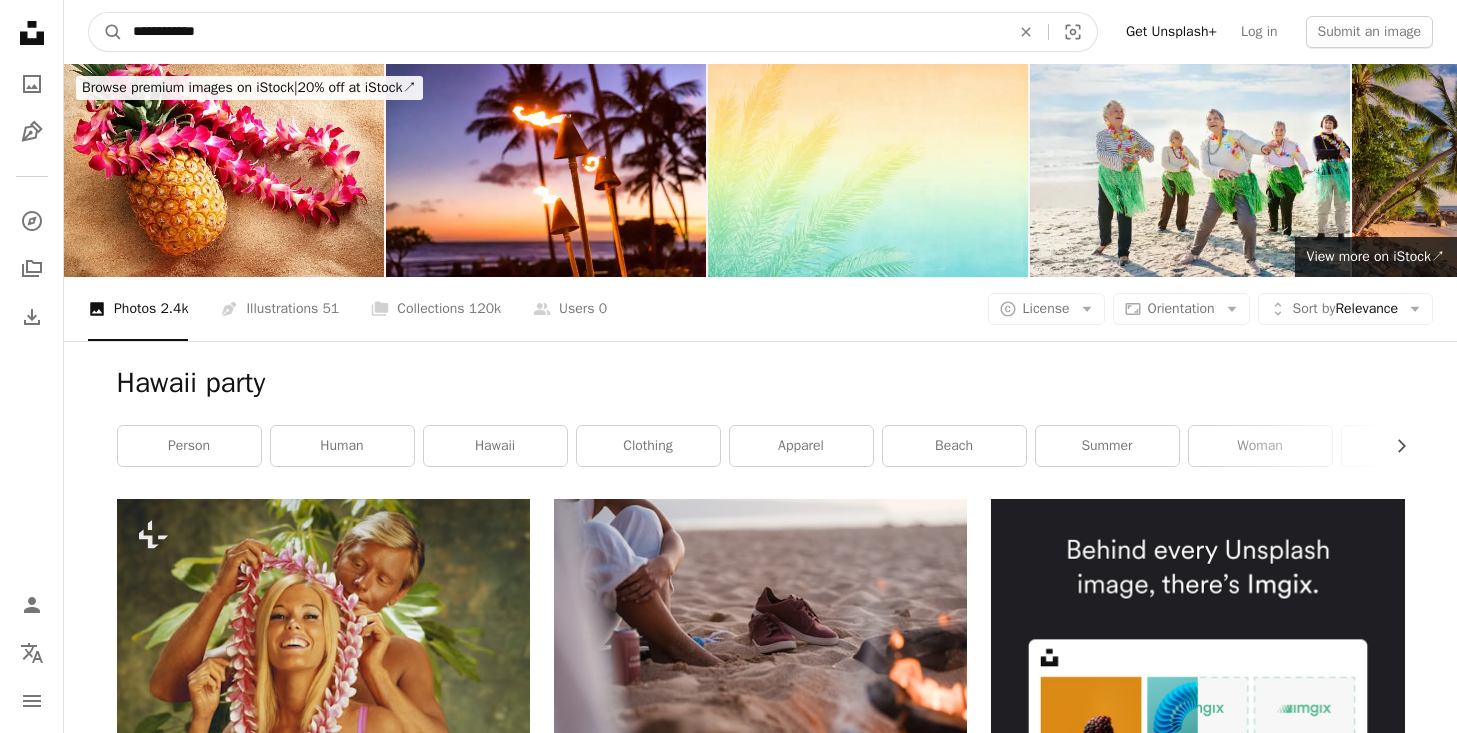 drag, startPoint x: 217, startPoint y: 33, endPoint x: 73, endPoint y: 35, distance: 144.01389 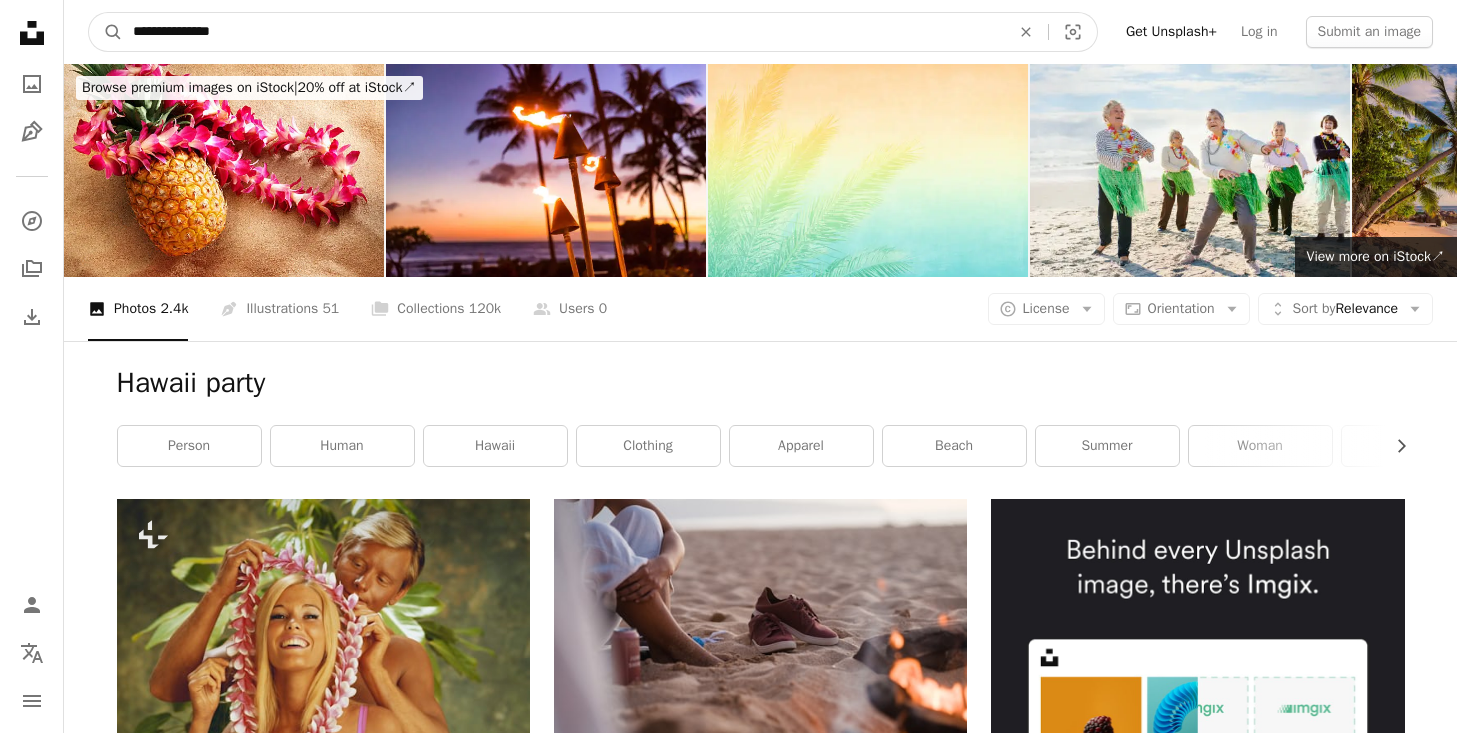 type on "**********" 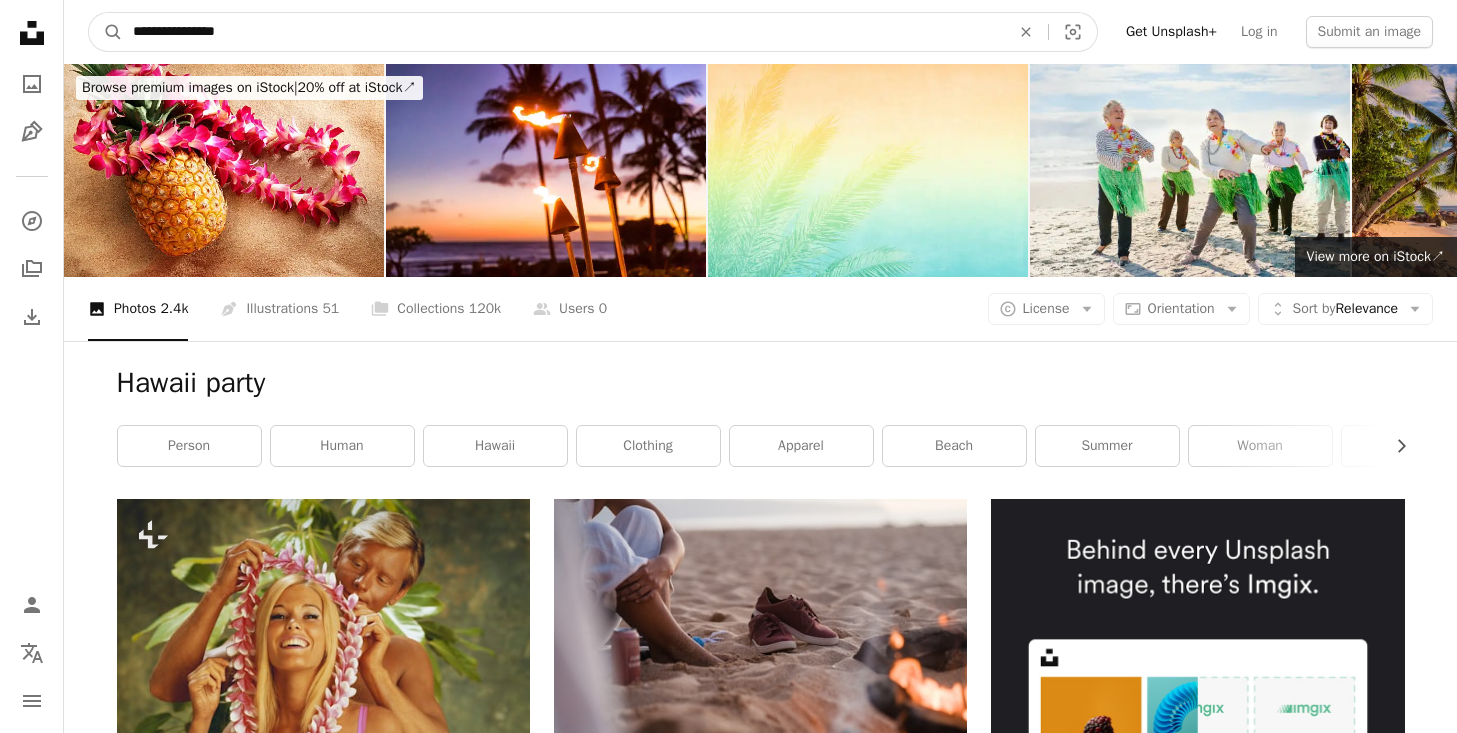 click on "A magnifying glass" at bounding box center (106, 32) 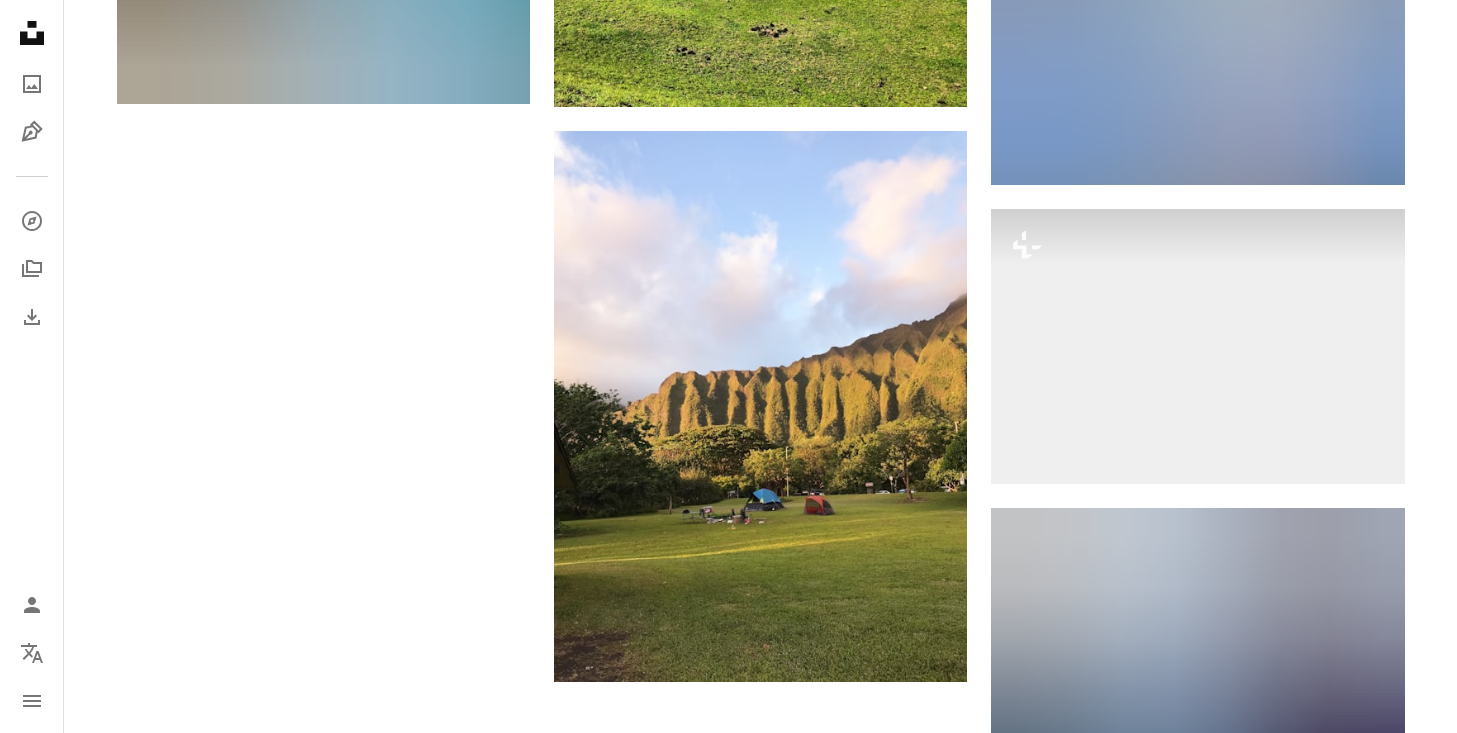 scroll, scrollTop: 3105, scrollLeft: 0, axis: vertical 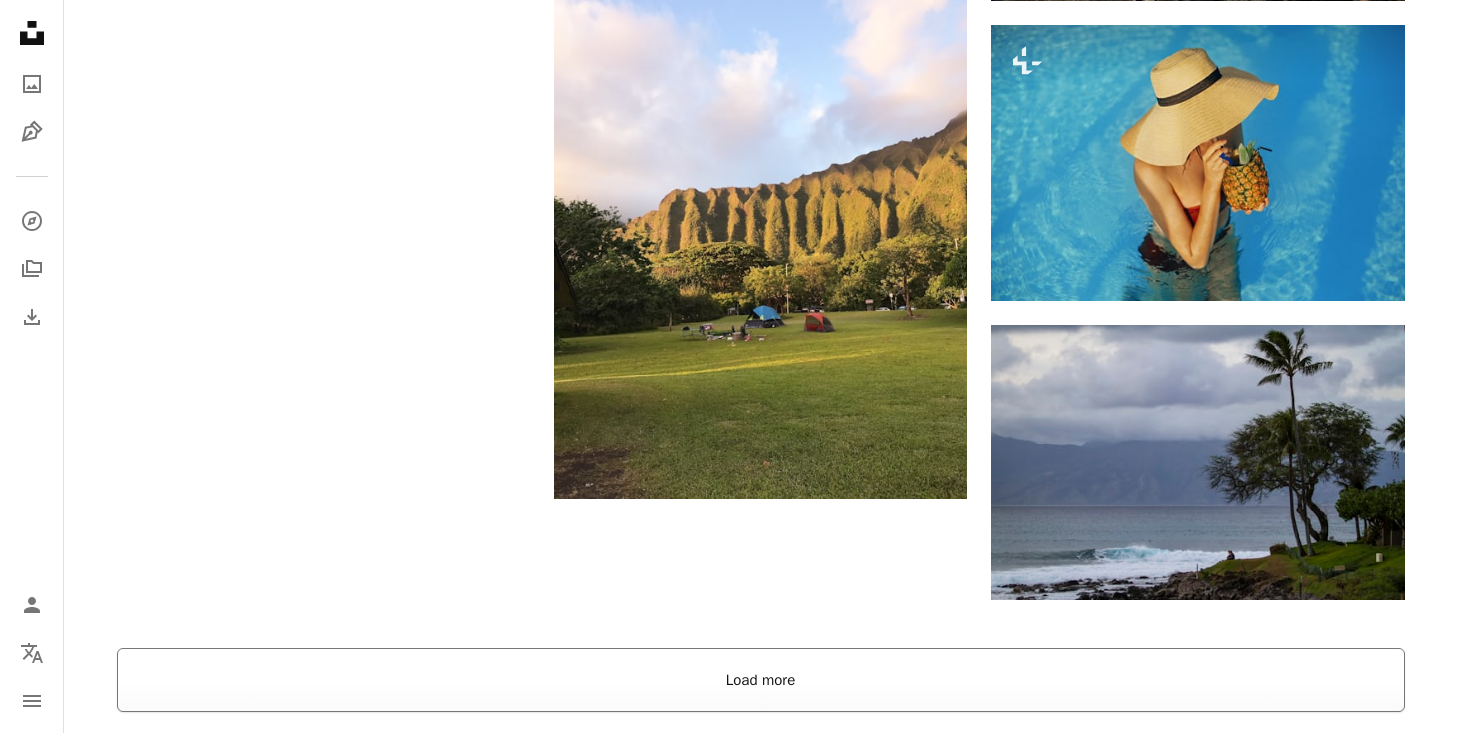 click on "Load more" at bounding box center [761, 680] 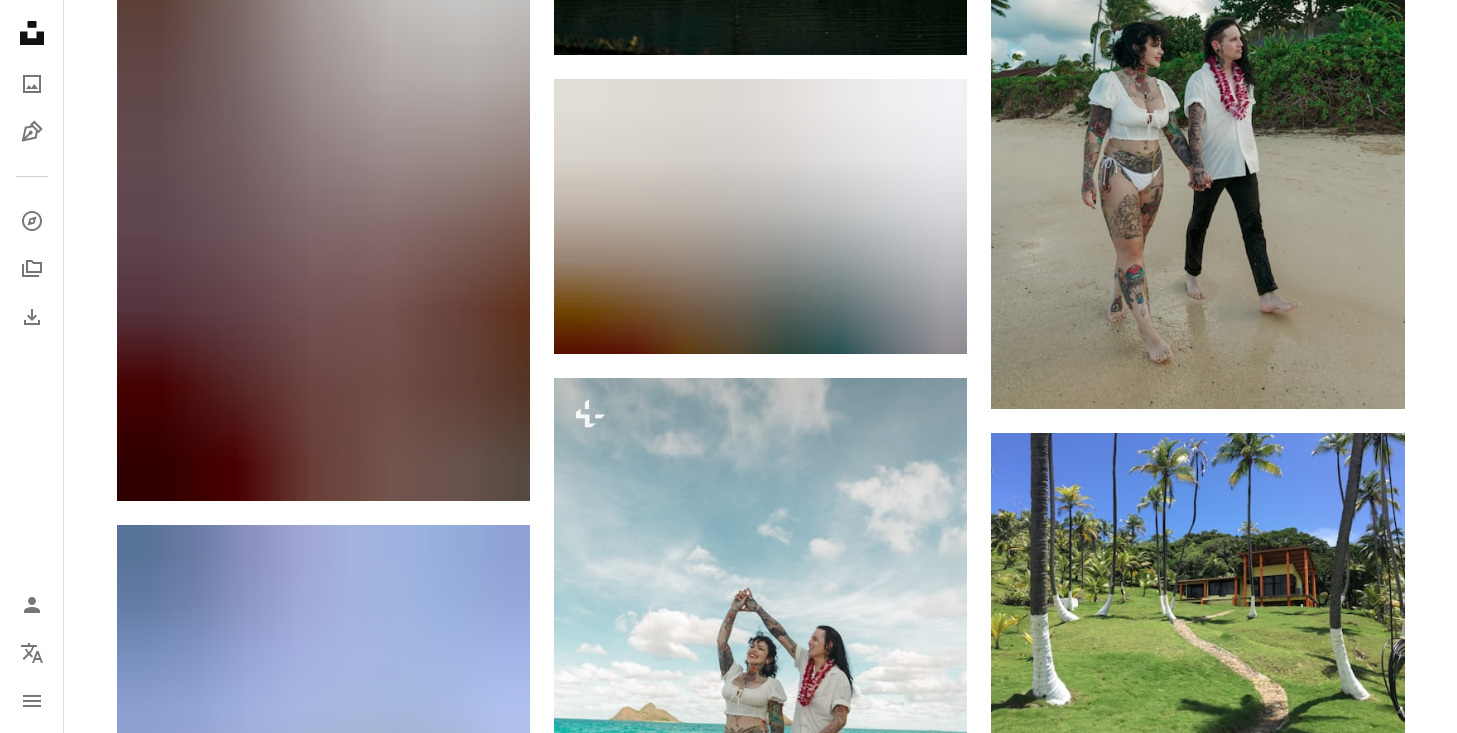 scroll, scrollTop: 21005, scrollLeft: 0, axis: vertical 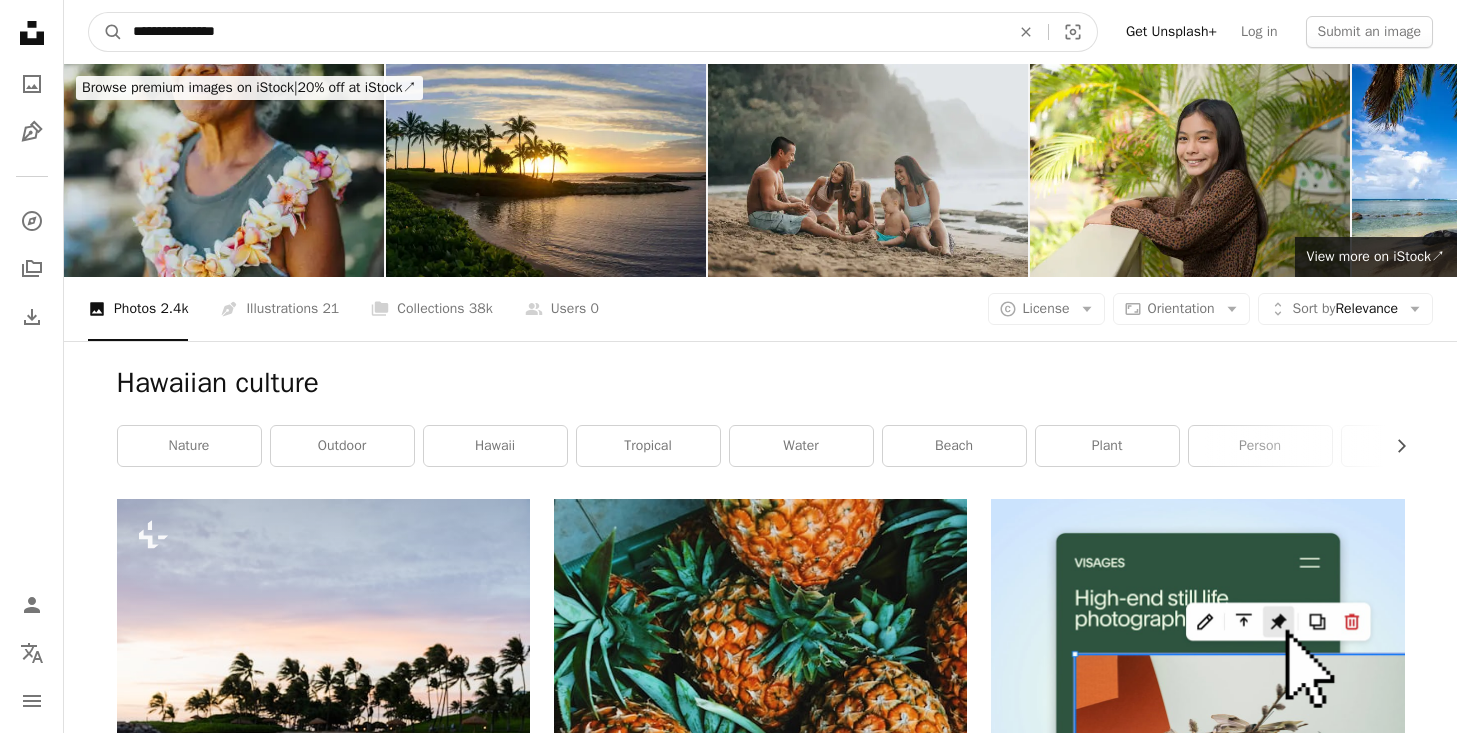 click on "**********" at bounding box center (563, 32) 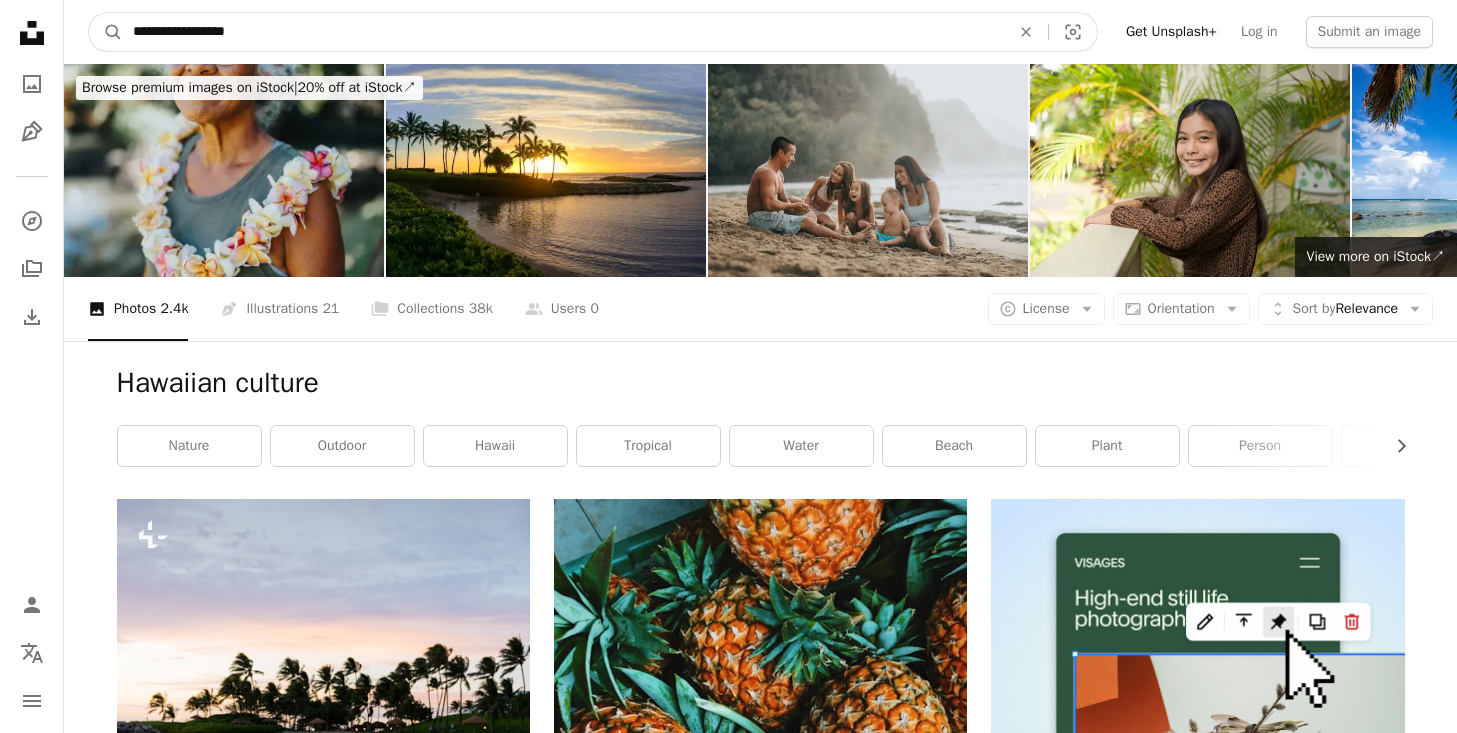 type on "**********" 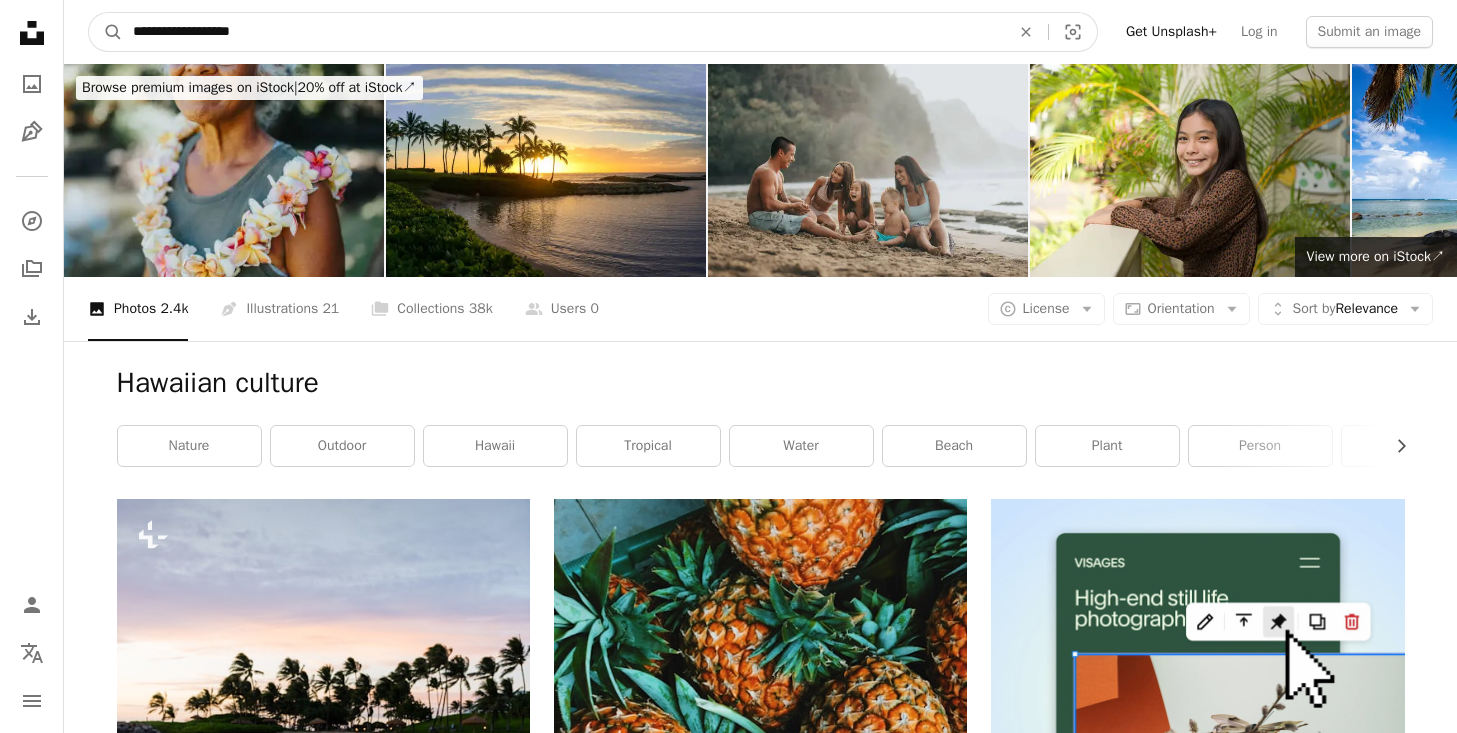 click on "A magnifying glass" at bounding box center (106, 32) 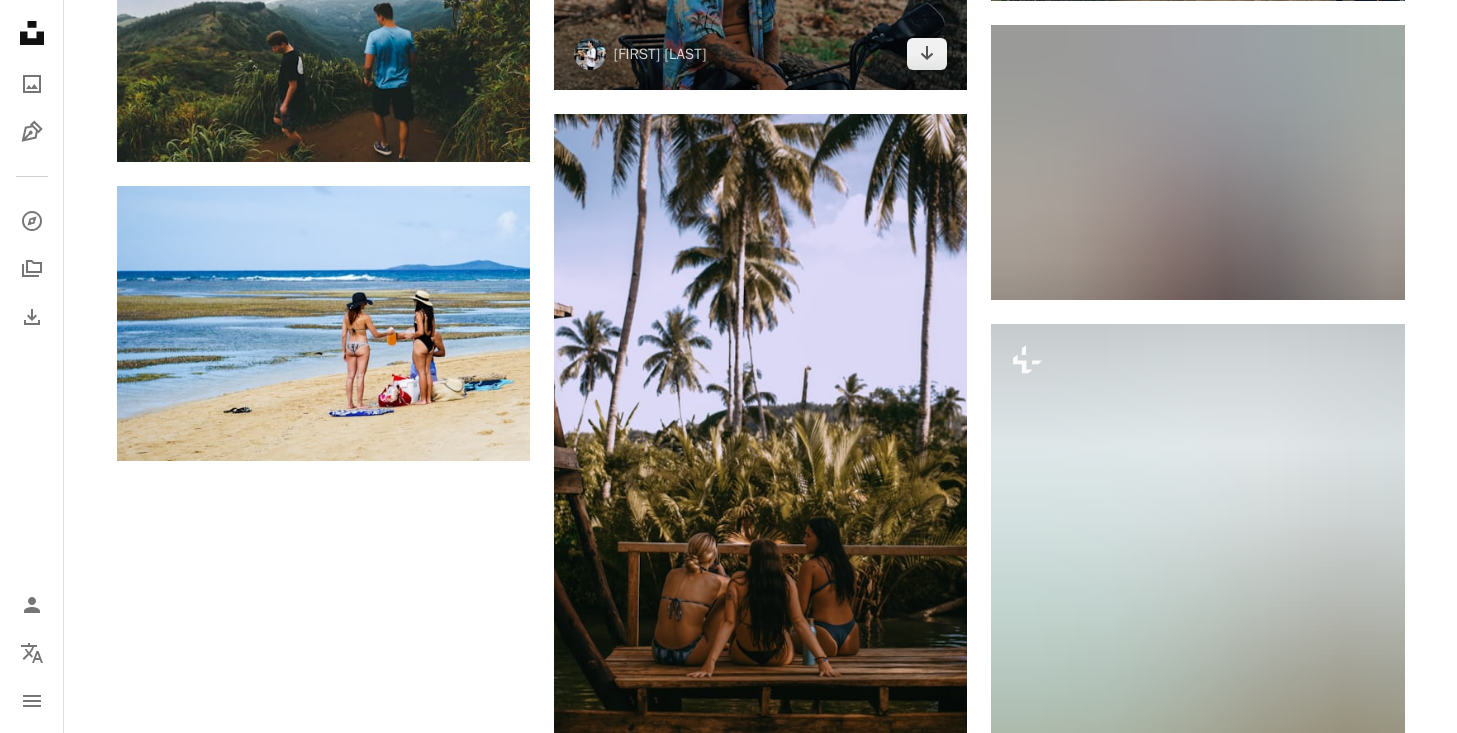 scroll, scrollTop: 3764, scrollLeft: 0, axis: vertical 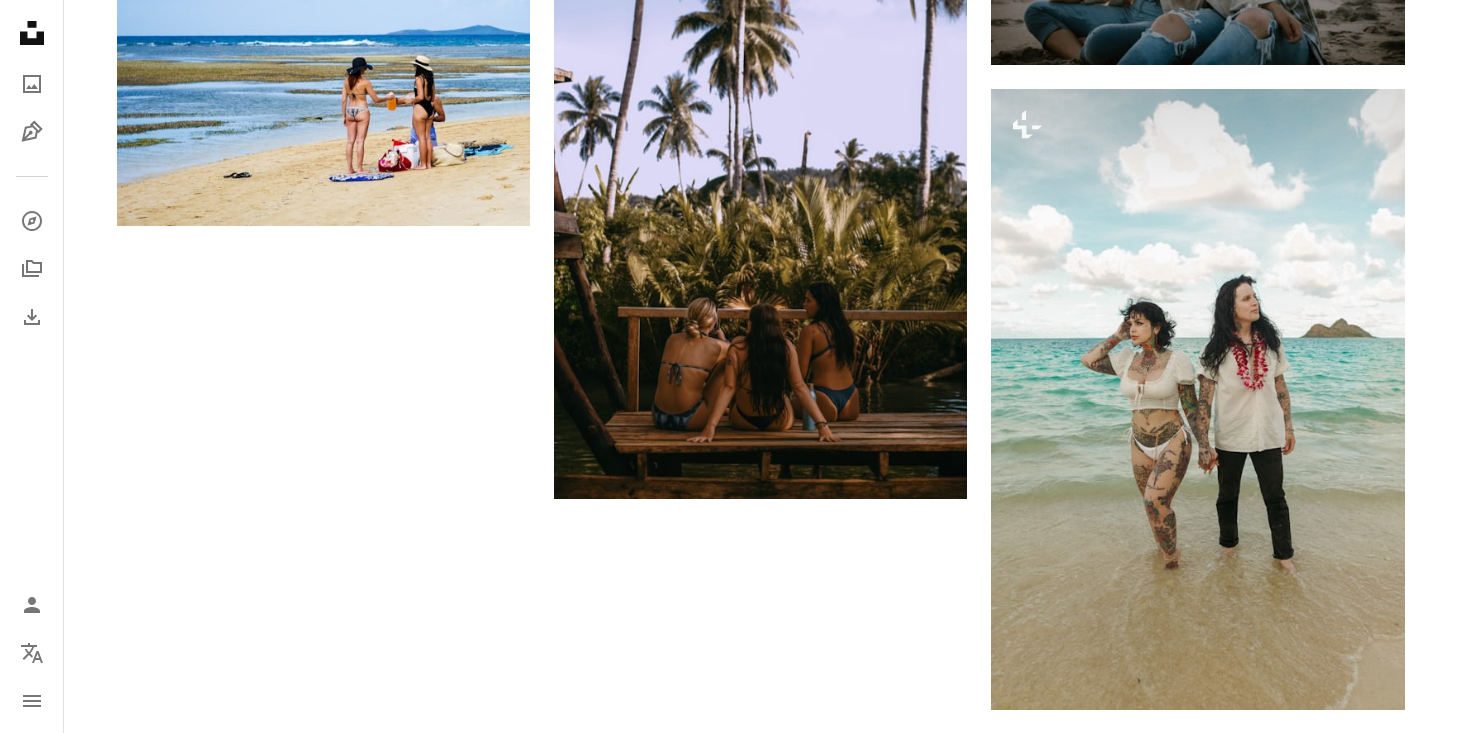 click on "Load more" at bounding box center (761, 790) 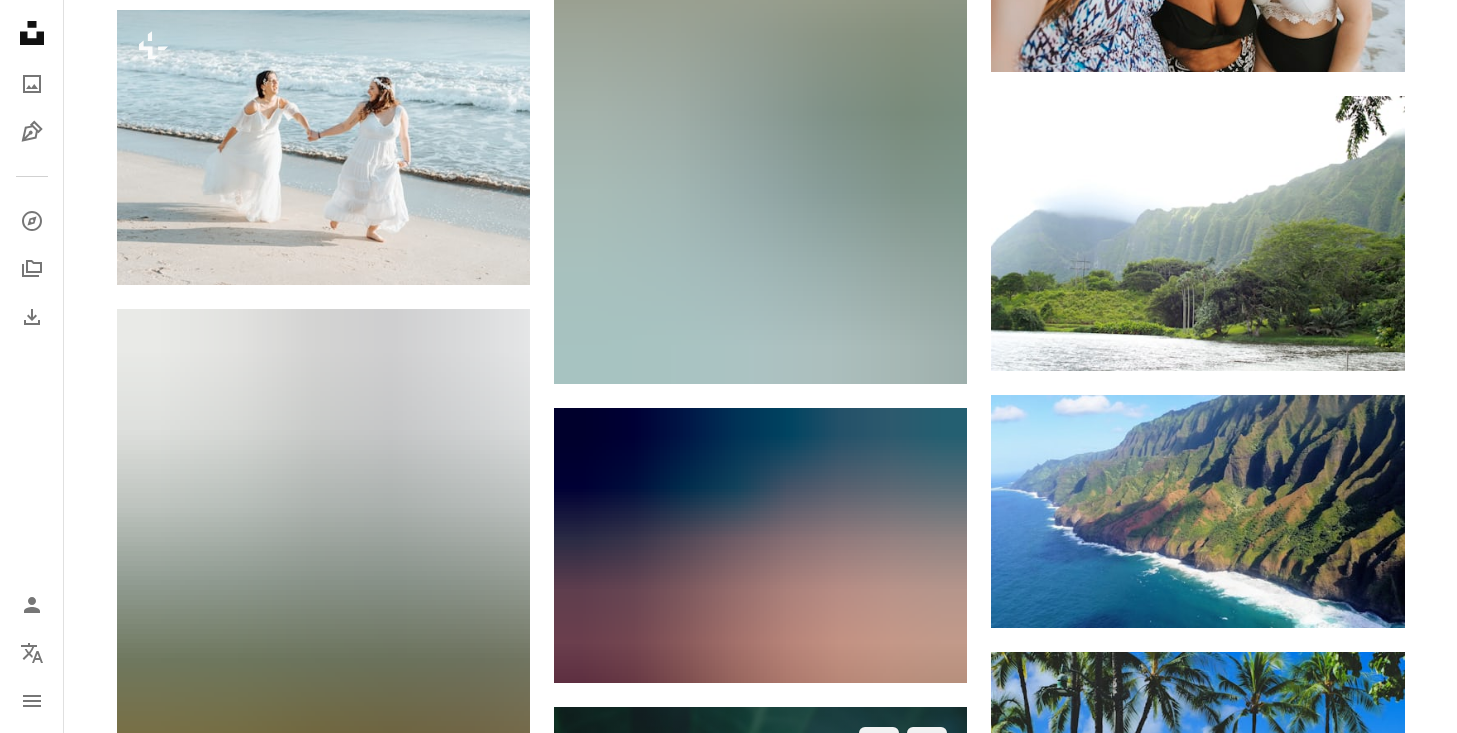 scroll, scrollTop: 58464, scrollLeft: 0, axis: vertical 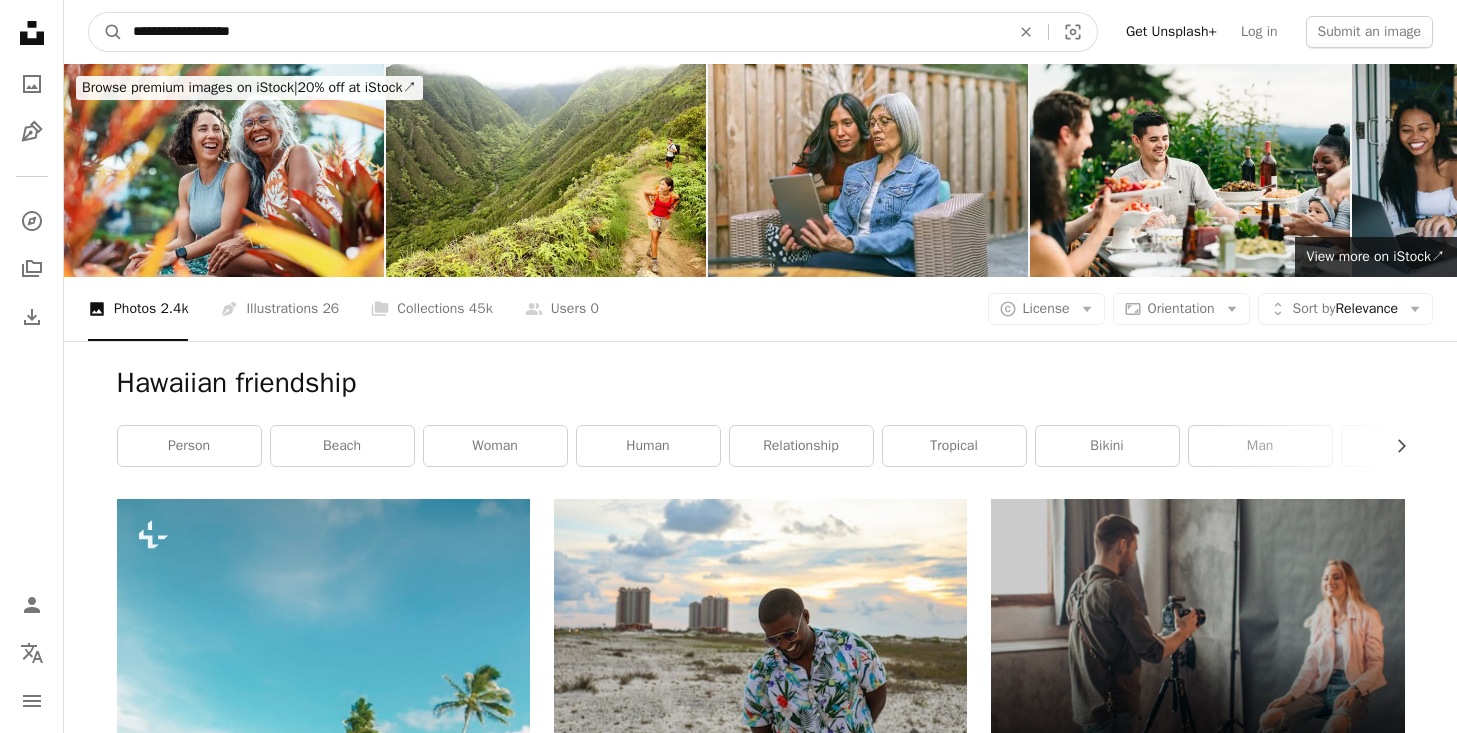 drag, startPoint x: 356, startPoint y: 38, endPoint x: -2, endPoint y: 4, distance: 359.6109 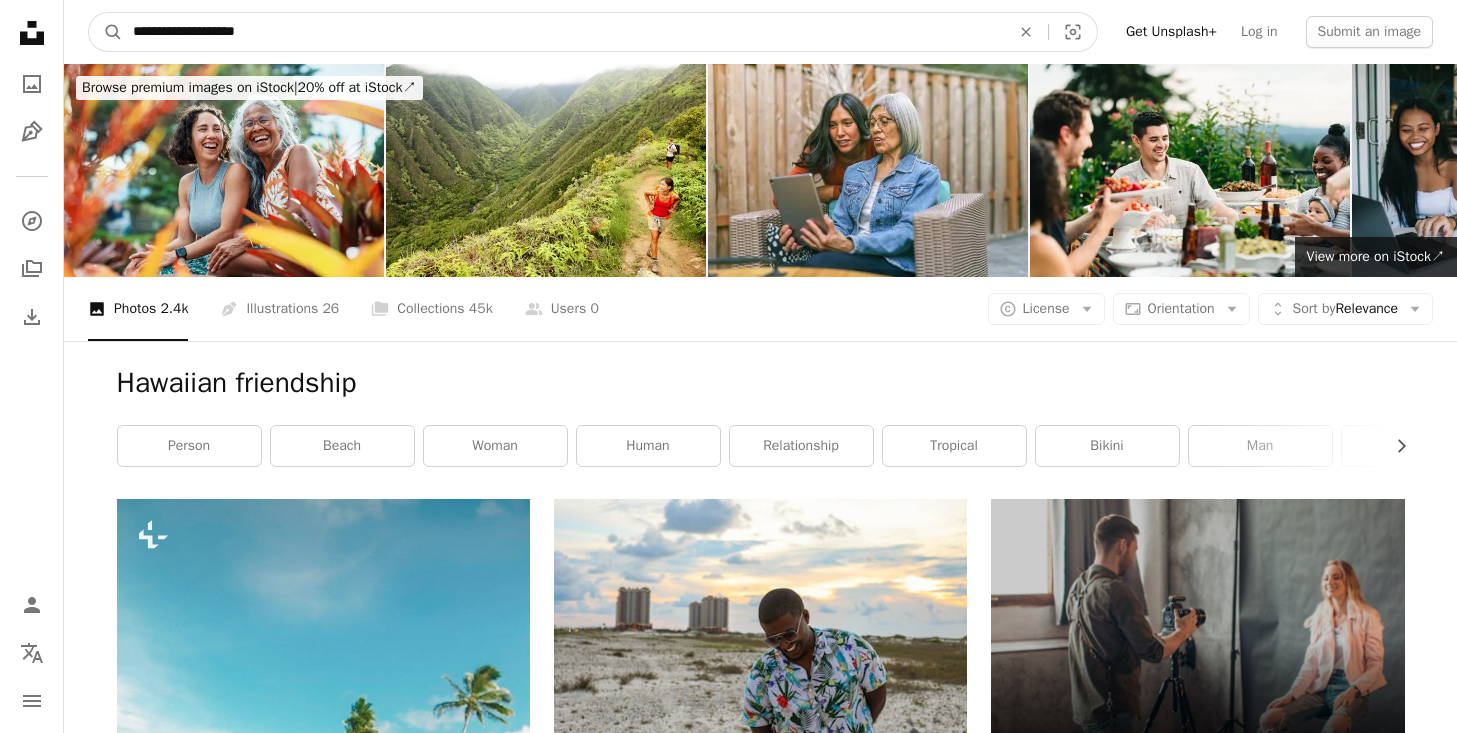 type on "**********" 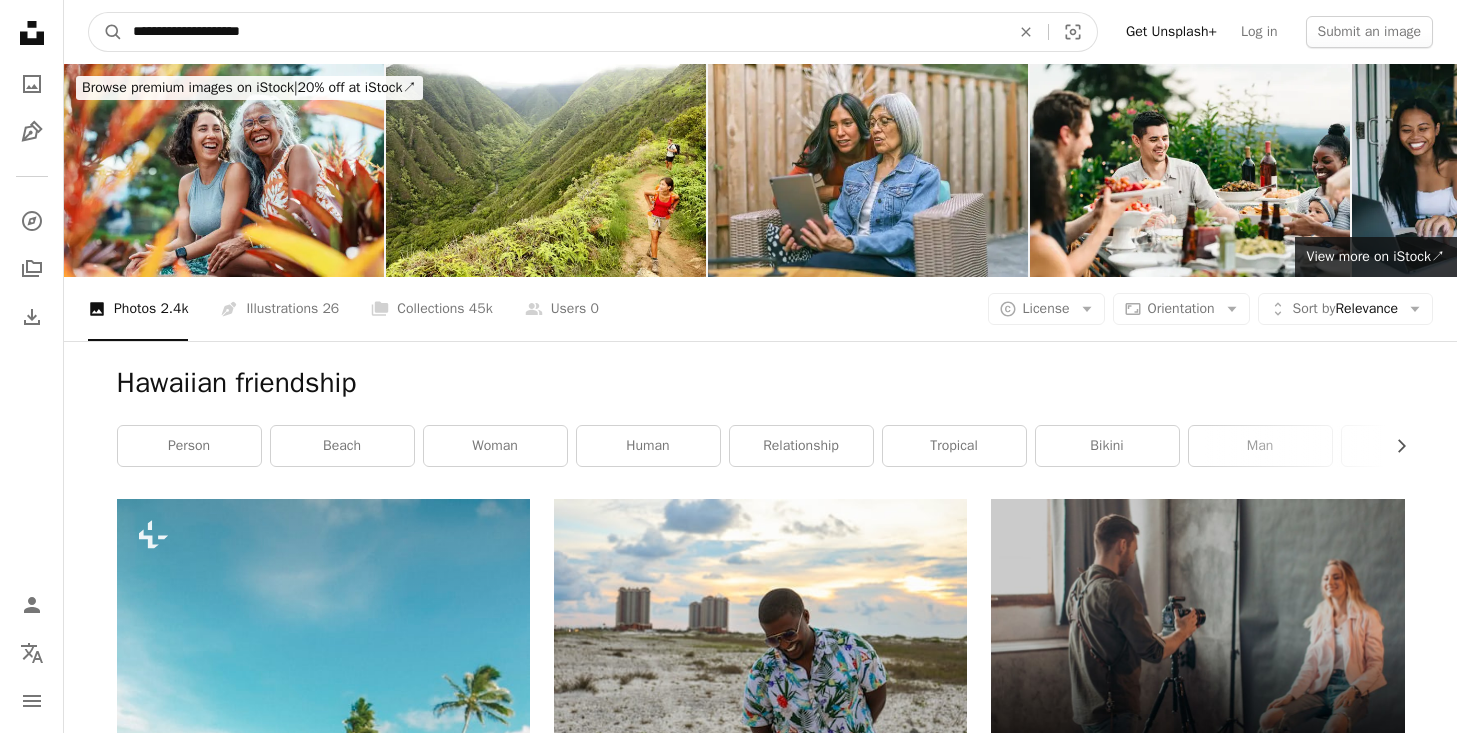 click on "A magnifying glass" at bounding box center [106, 32] 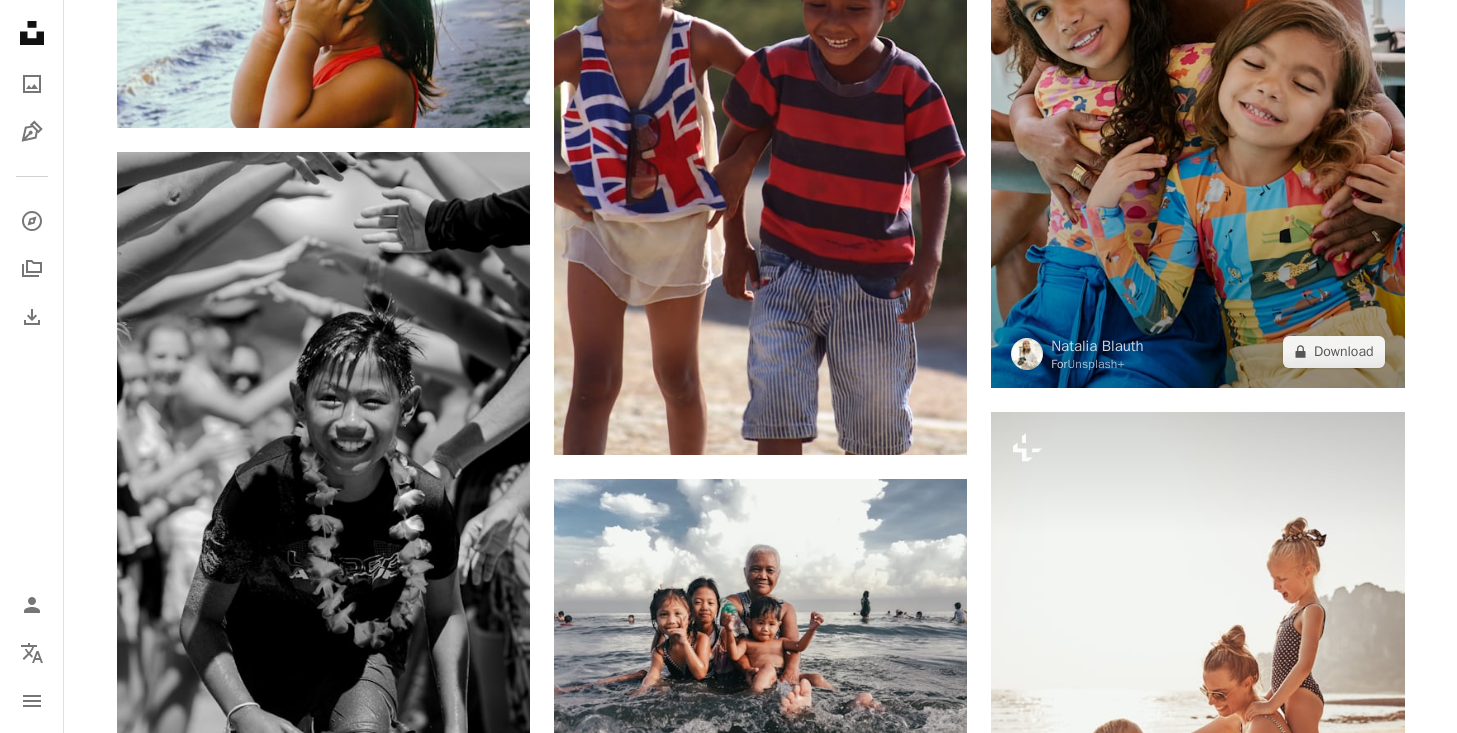 scroll, scrollTop: 1600, scrollLeft: 0, axis: vertical 